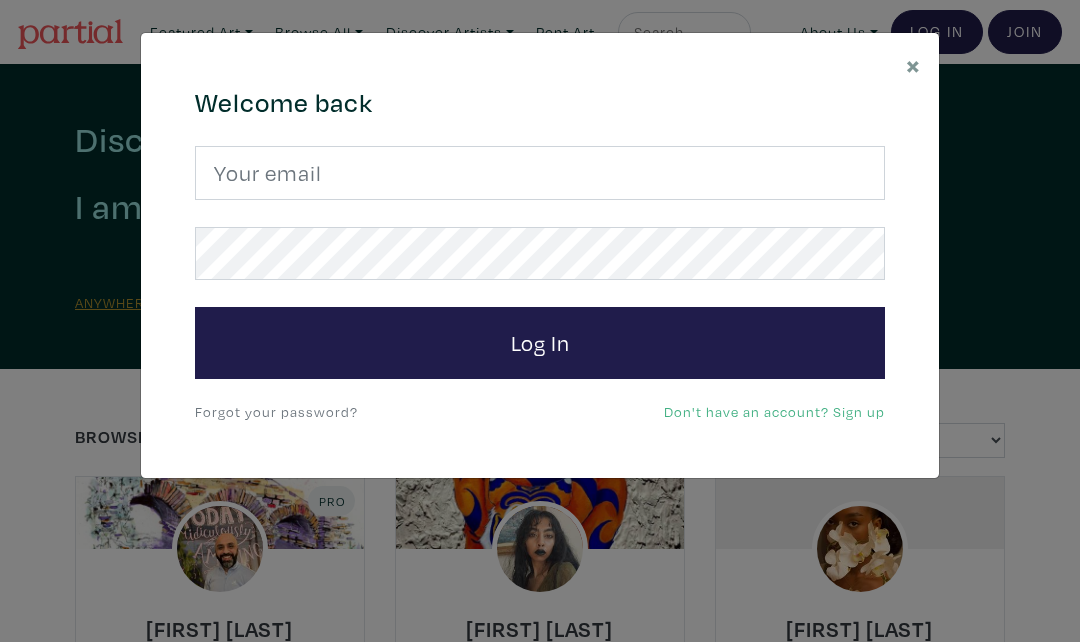 scroll, scrollTop: 0, scrollLeft: 0, axis: both 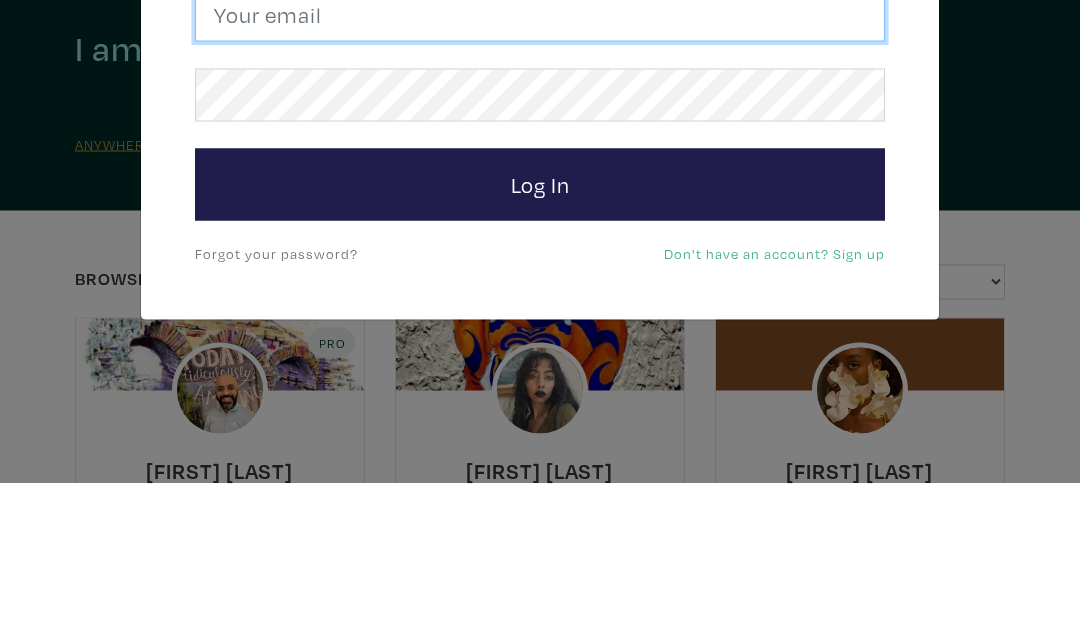 click at bounding box center [540, 173] 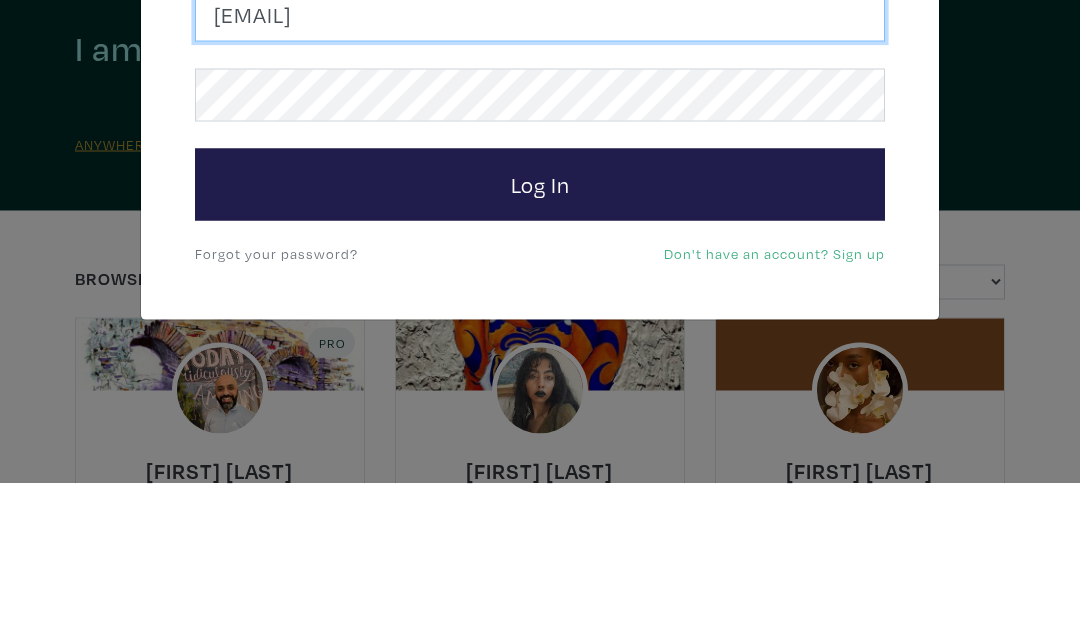type on "susanmcleanwoodburn@gmail.com" 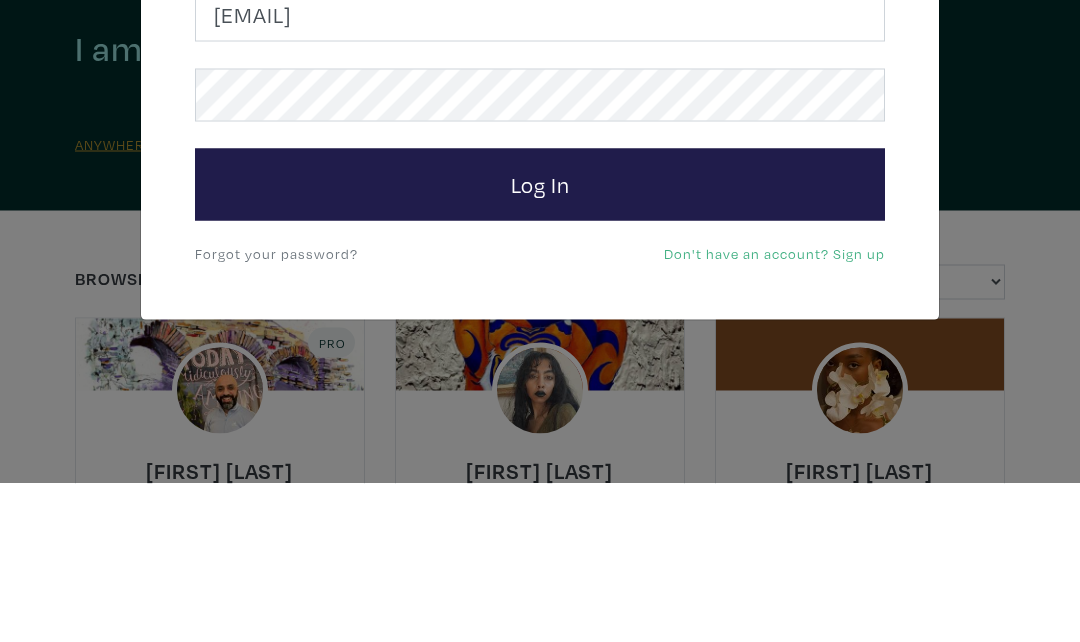 click on "Log In" at bounding box center (540, 343) 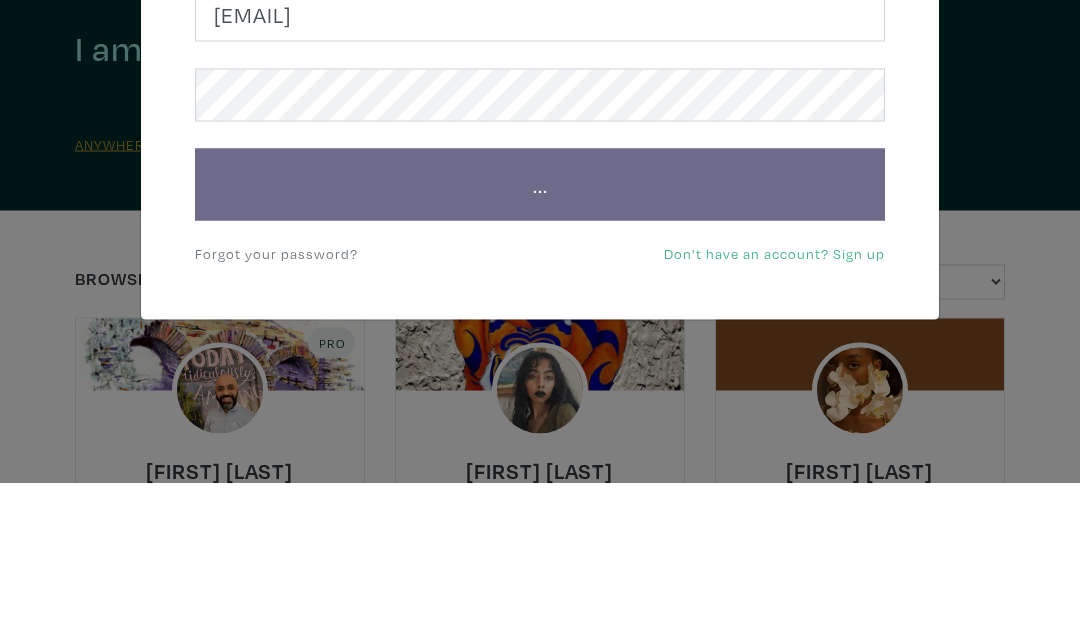 scroll, scrollTop: 159, scrollLeft: 0, axis: vertical 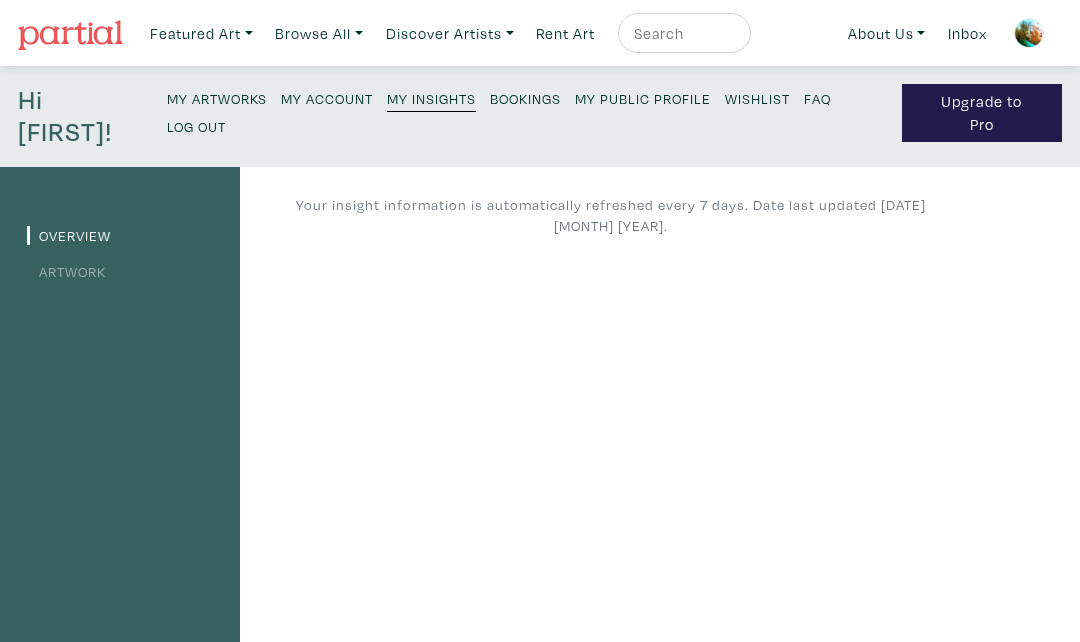 click on "Featured Art" at bounding box center [201, 33] 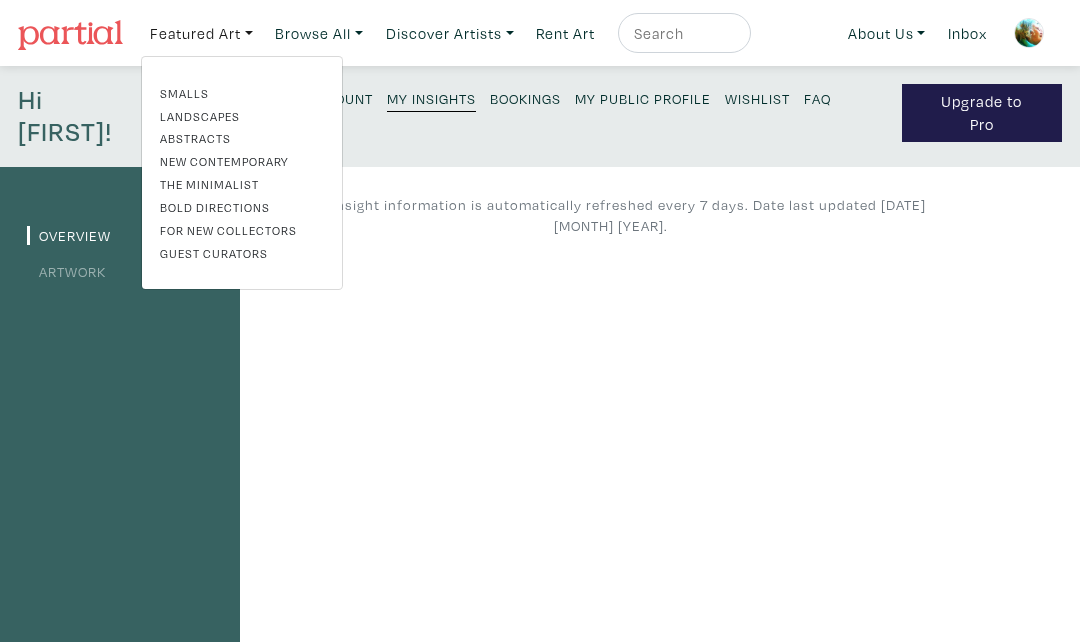 click on "Featured Art" at bounding box center (201, 33) 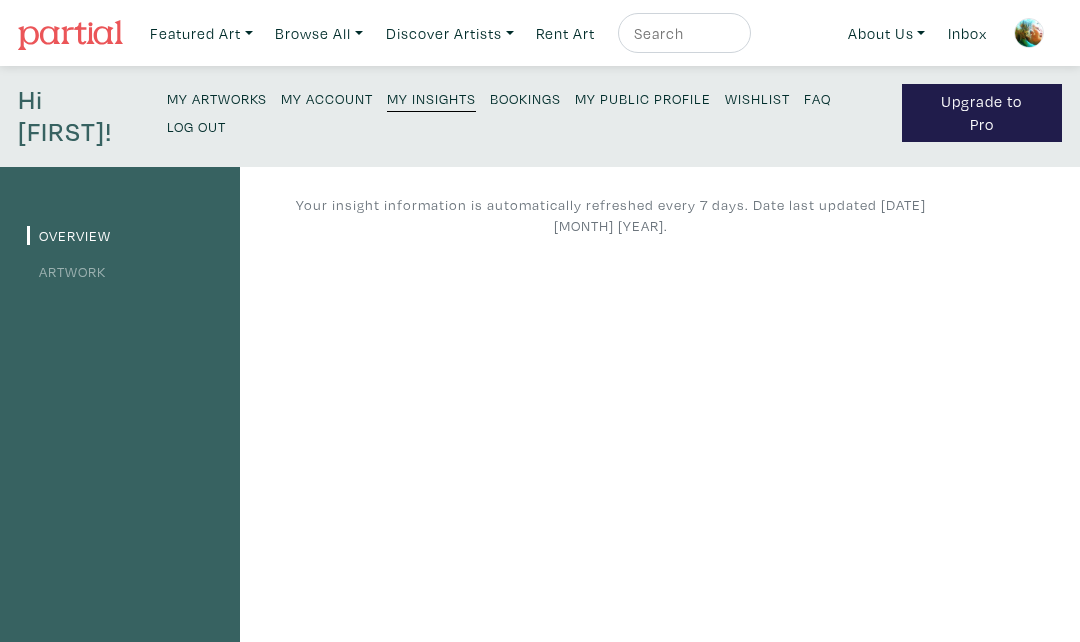 click on "My Artworks" at bounding box center [217, 98] 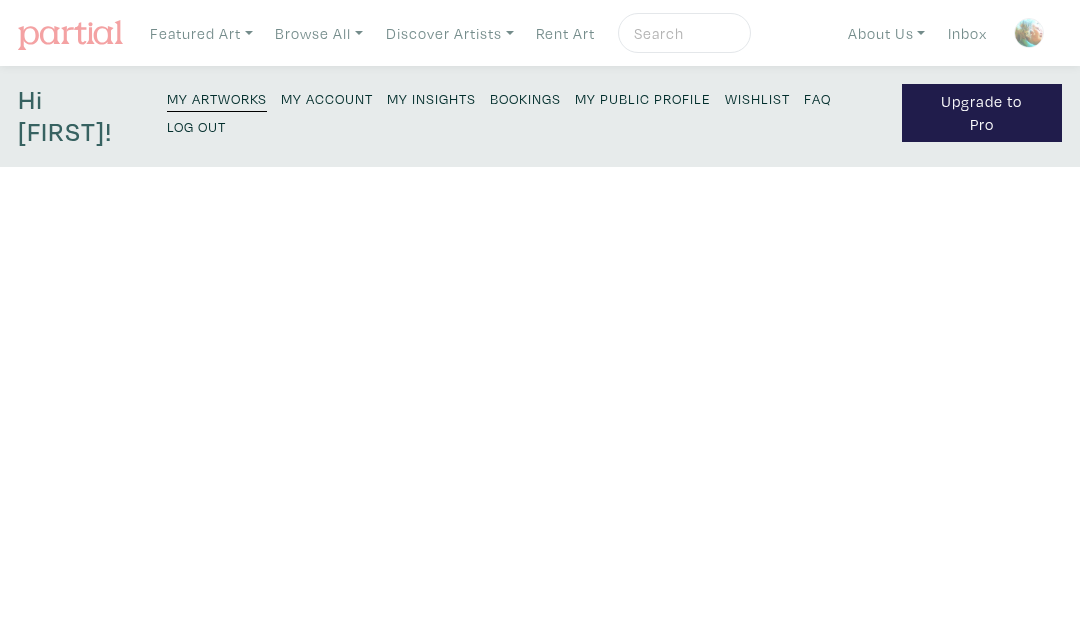 scroll, scrollTop: 0, scrollLeft: 0, axis: both 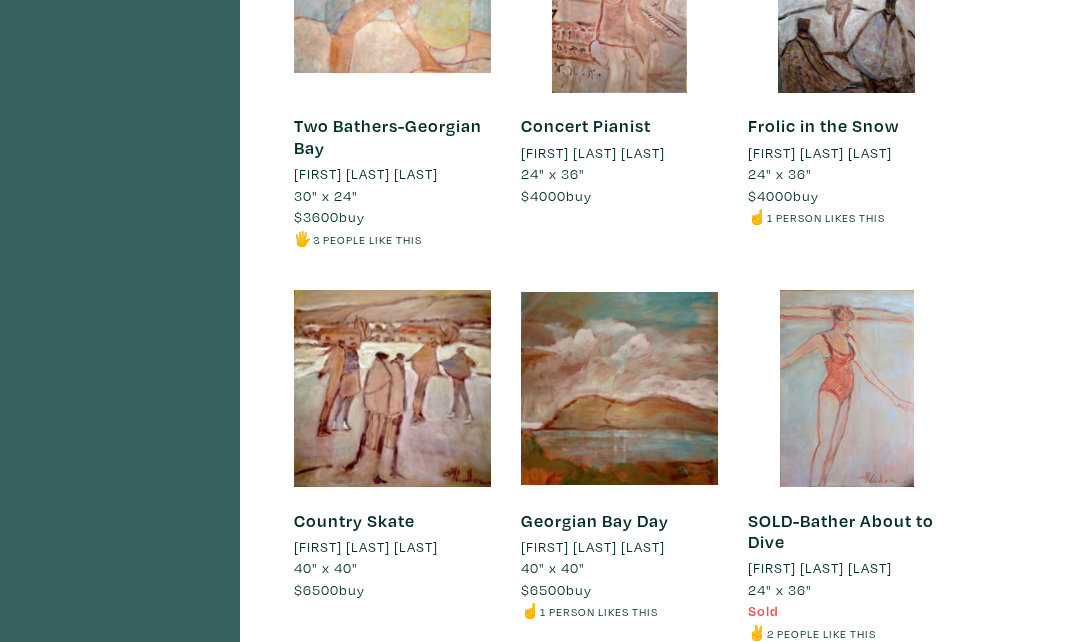 click at bounding box center [619, 388] 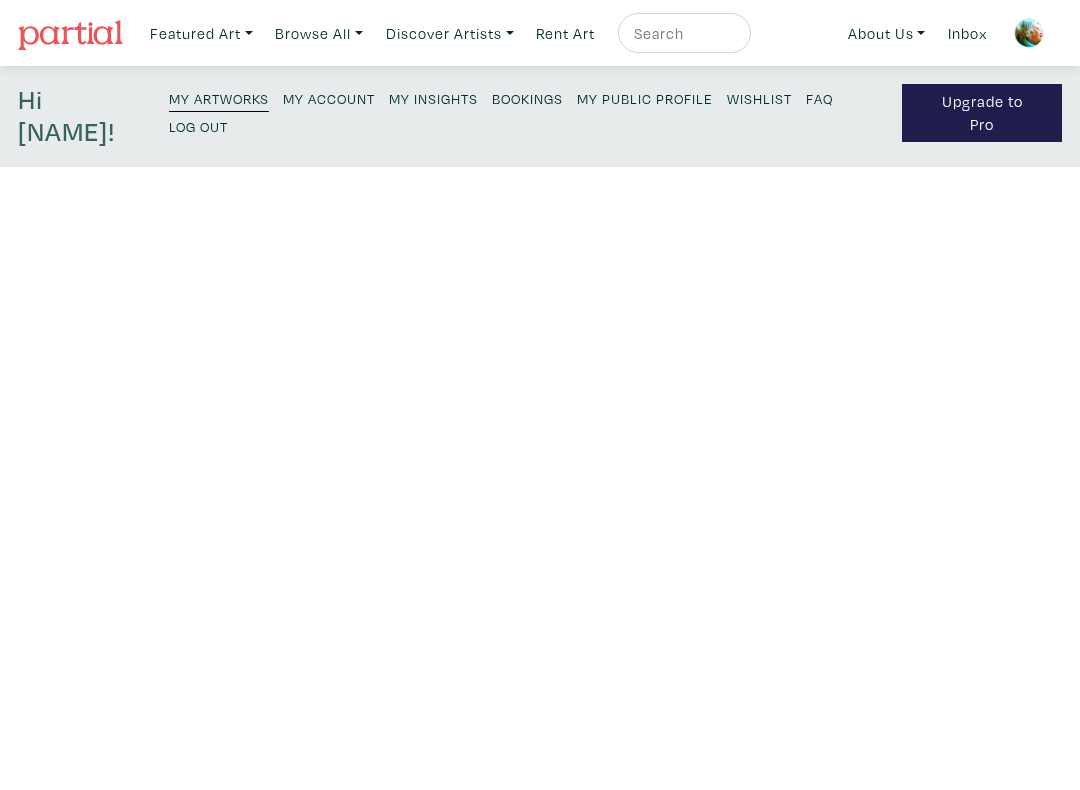 scroll, scrollTop: 0, scrollLeft: 0, axis: both 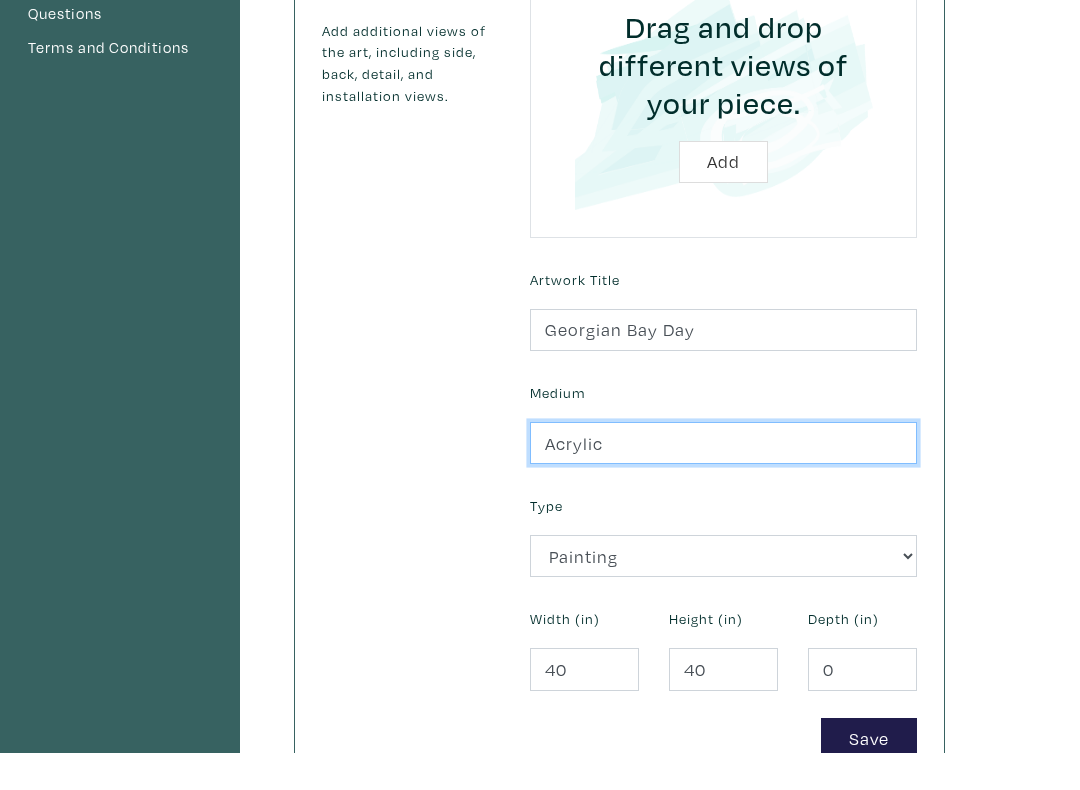 click on "Acrylic" at bounding box center (723, 481) 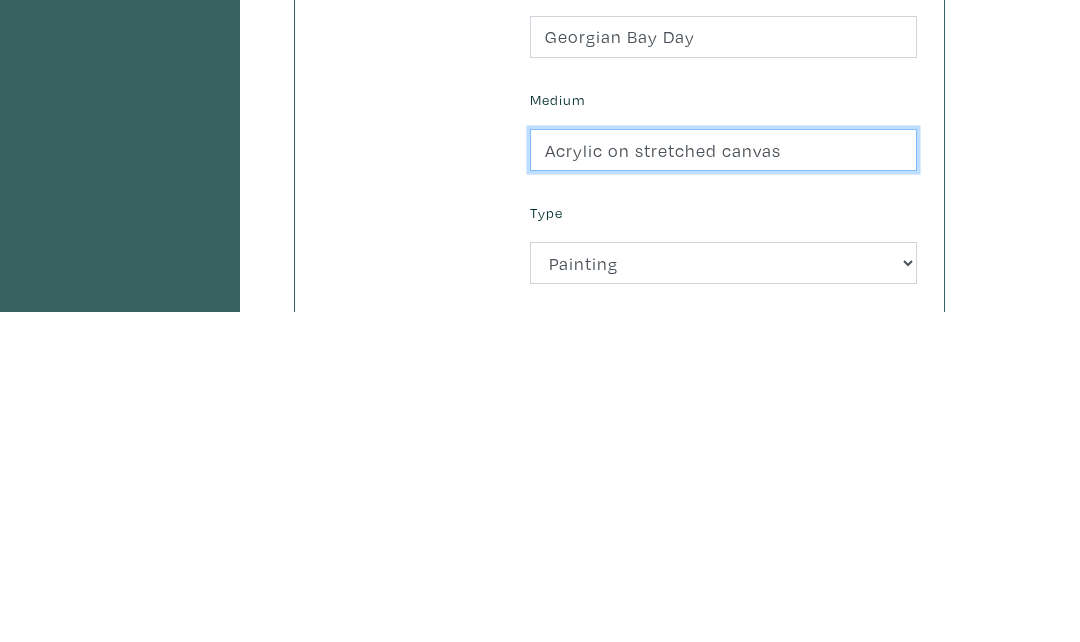 type on "Acrylic on stretched canvas" 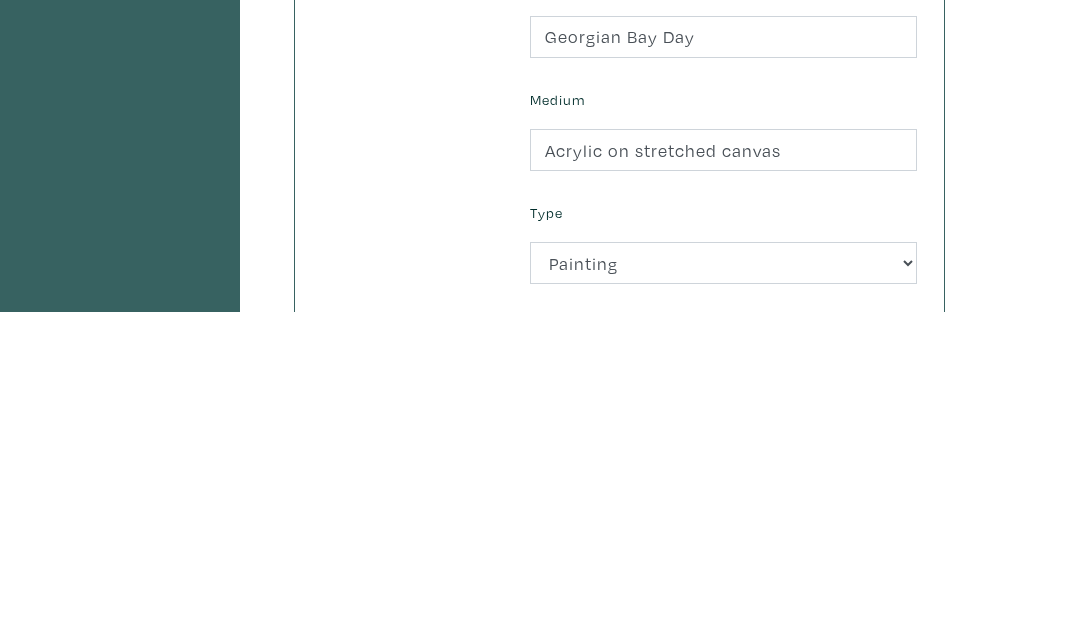 click on "Type" at bounding box center (546, 544) 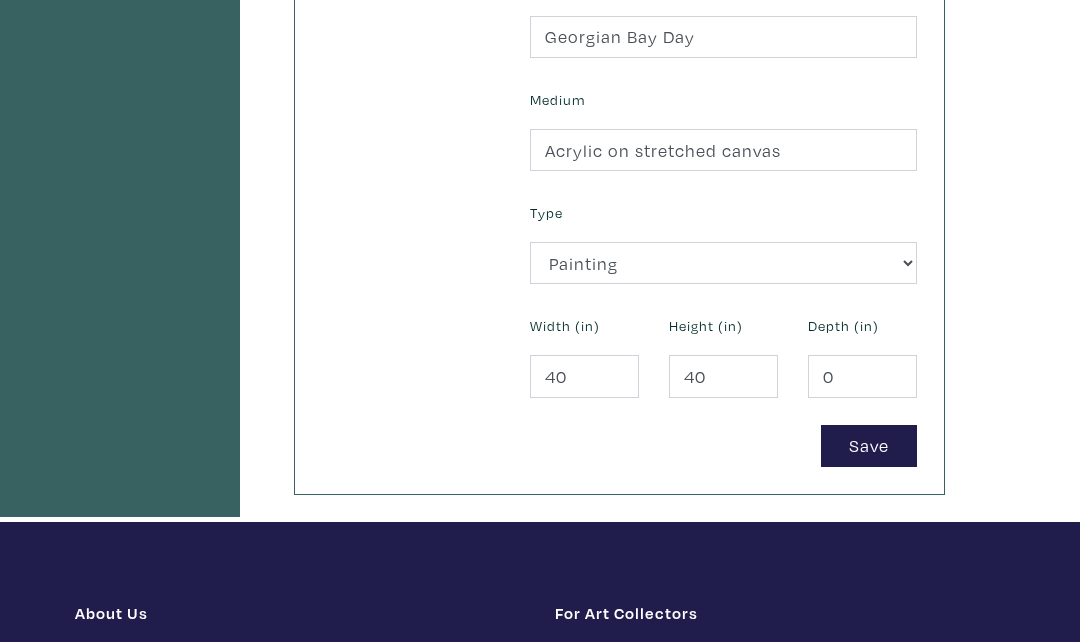 click on "Type
2D Works
Drawing / Print
Painting
Photography
Sculpture
Textile and Fibre Arts" at bounding box center [723, 241] 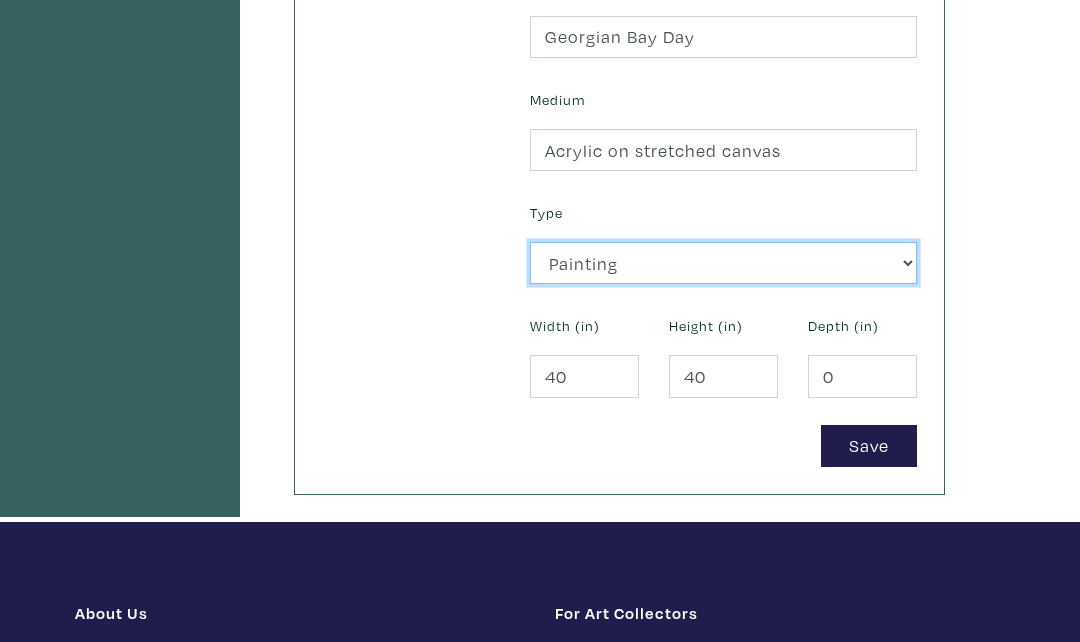 click on "2D Works
Drawing / Print
Painting
Photography
Sculpture
Textile and Fibre Arts" at bounding box center (723, 263) 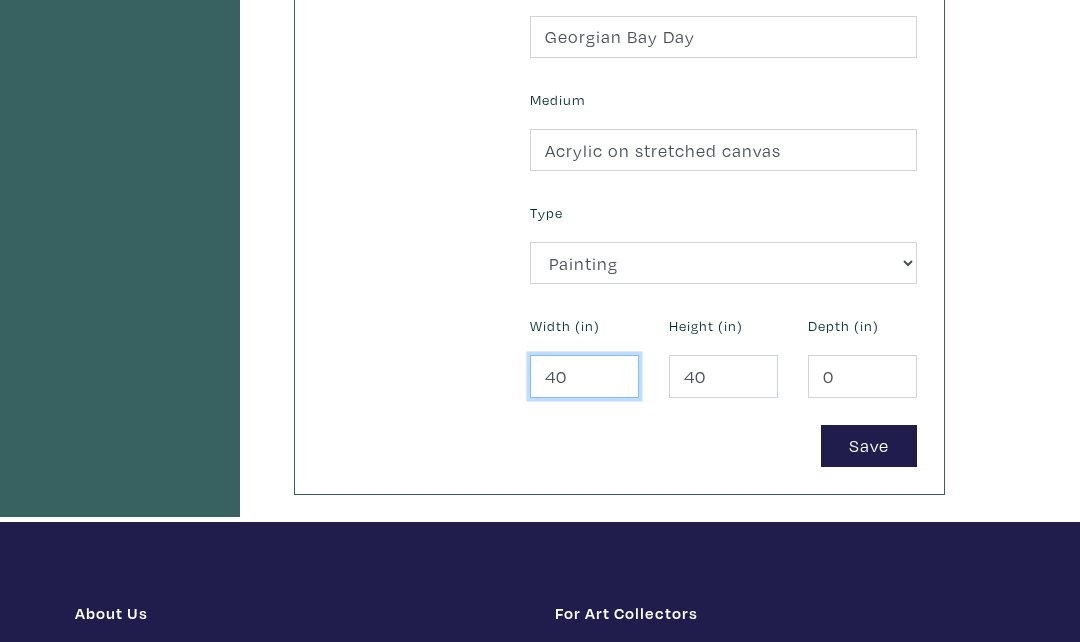 click on "40" at bounding box center (584, 376) 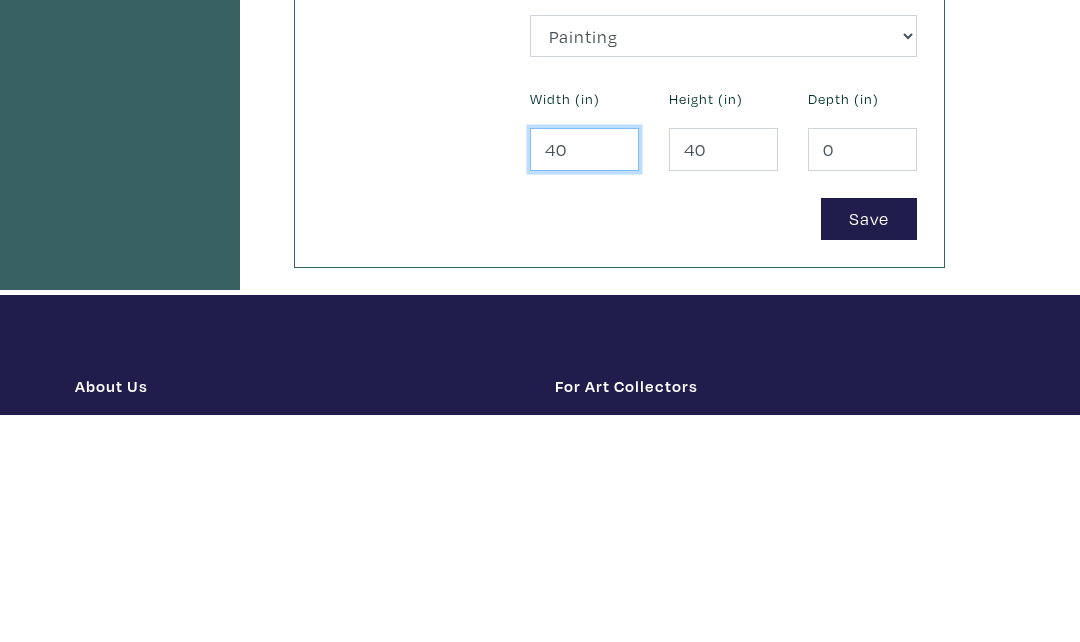 type on "4" 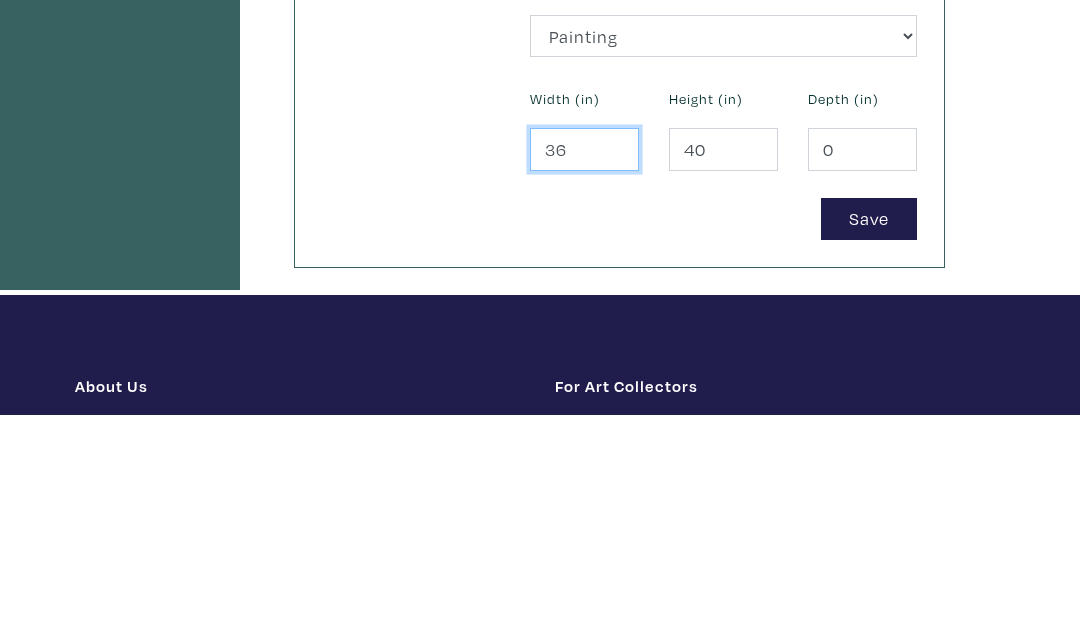 type on "36" 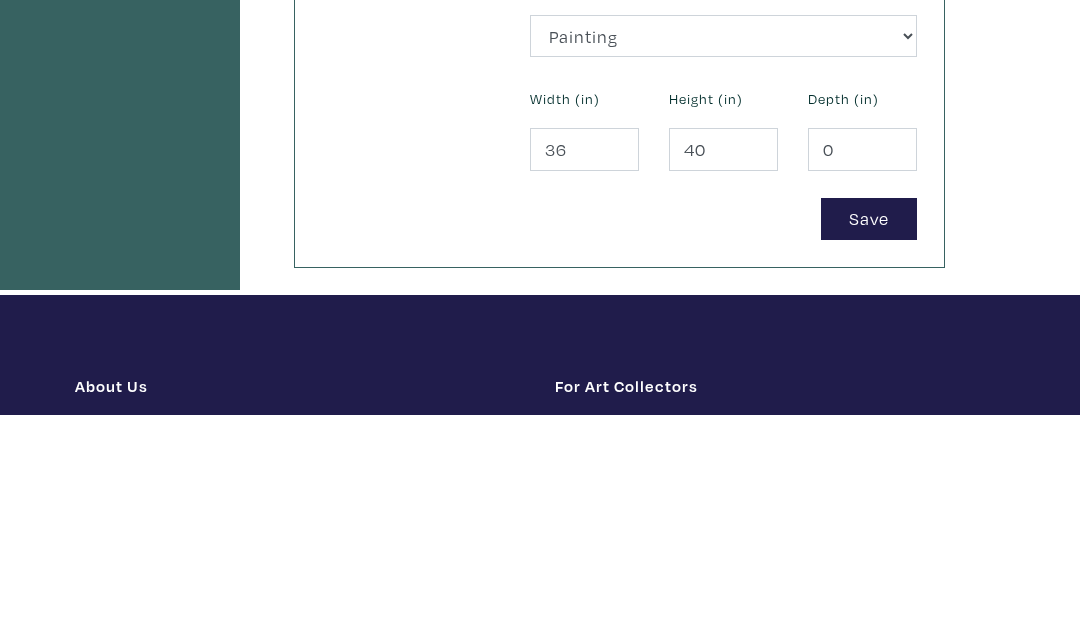 click on "Save" at bounding box center (869, 446) 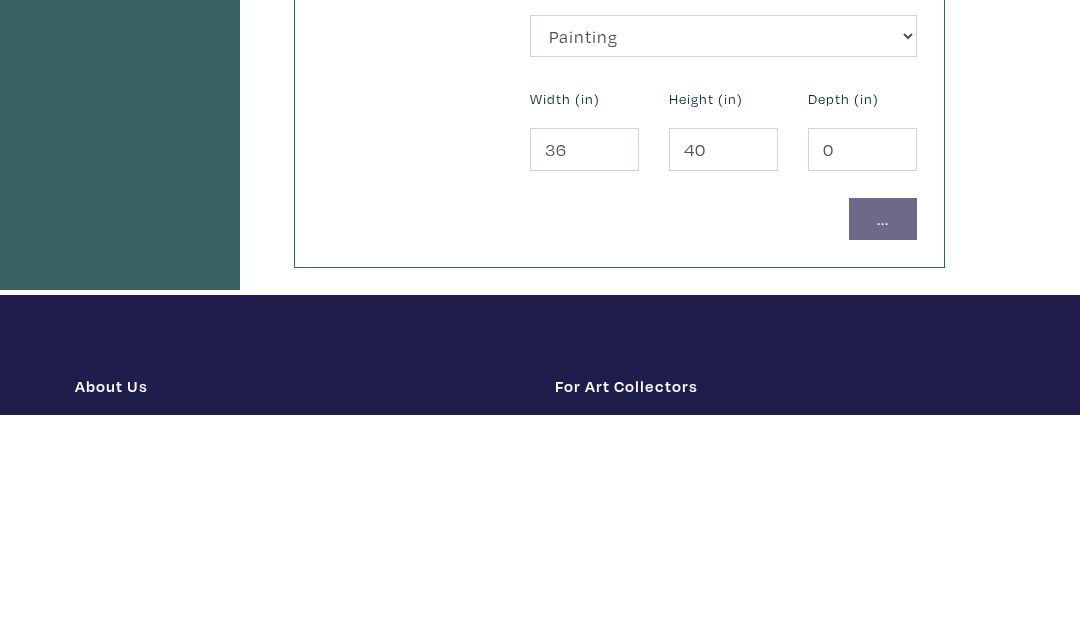 scroll, scrollTop: 1093, scrollLeft: 0, axis: vertical 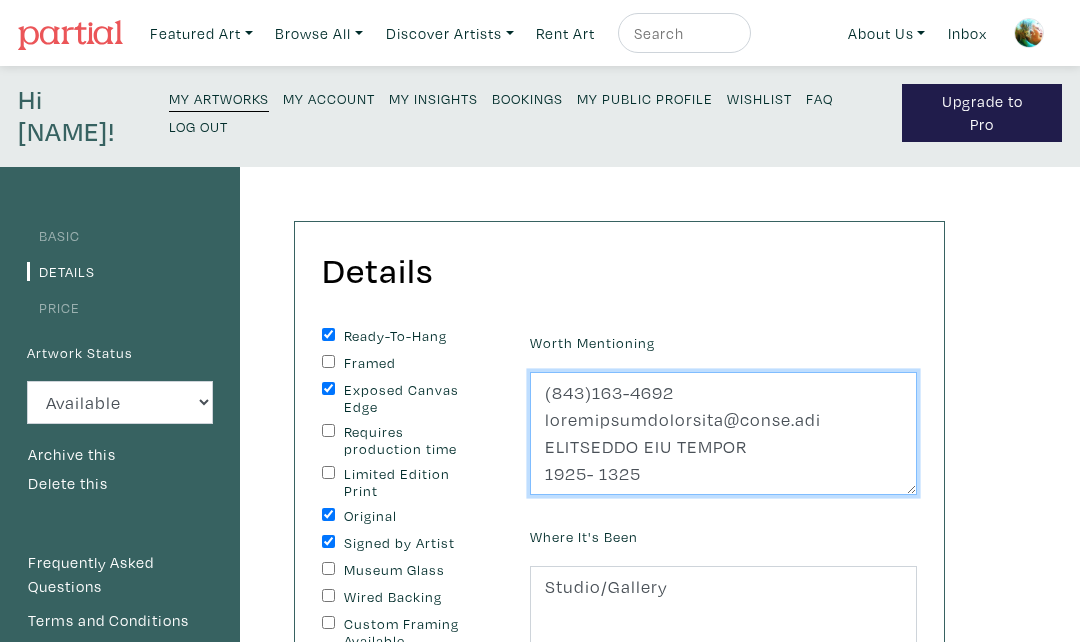 click at bounding box center [723, 434] 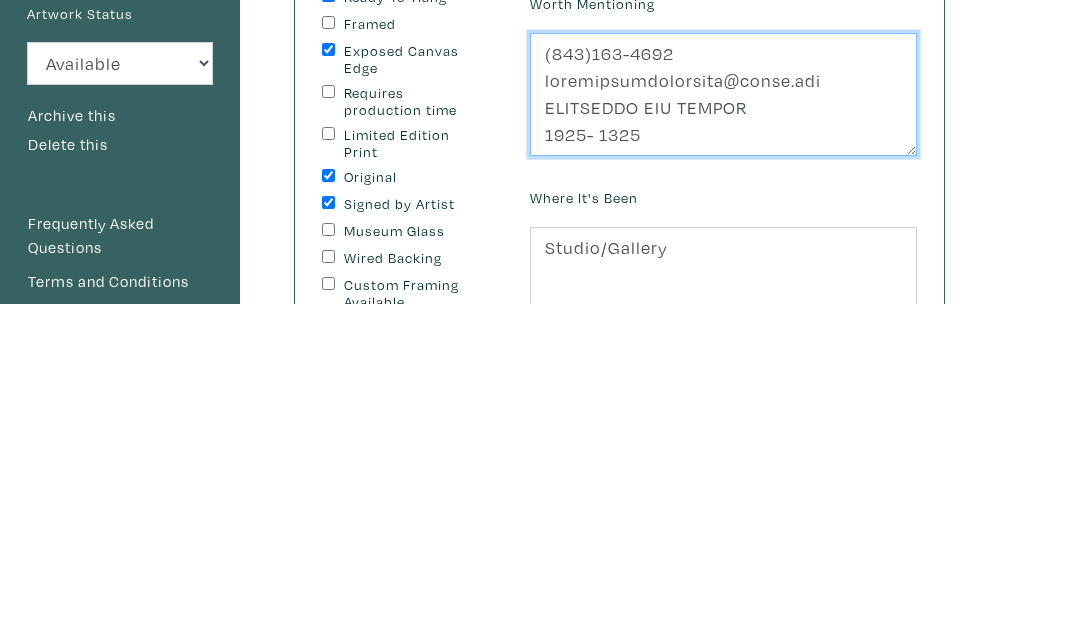 scroll, scrollTop: 0, scrollLeft: 0, axis: both 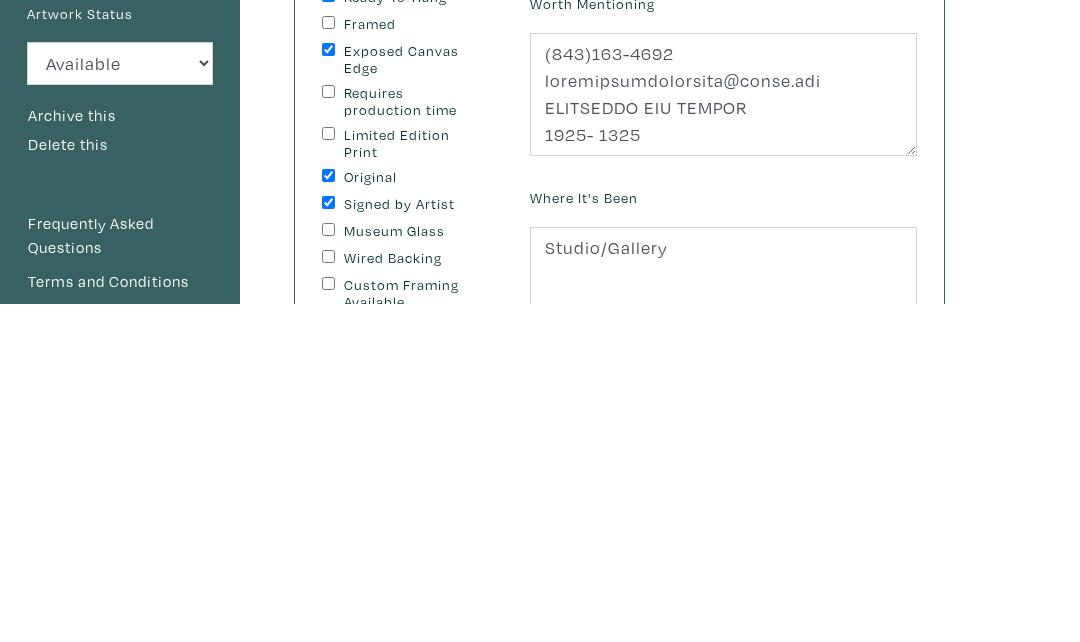 click on "Original" at bounding box center [411, 516] 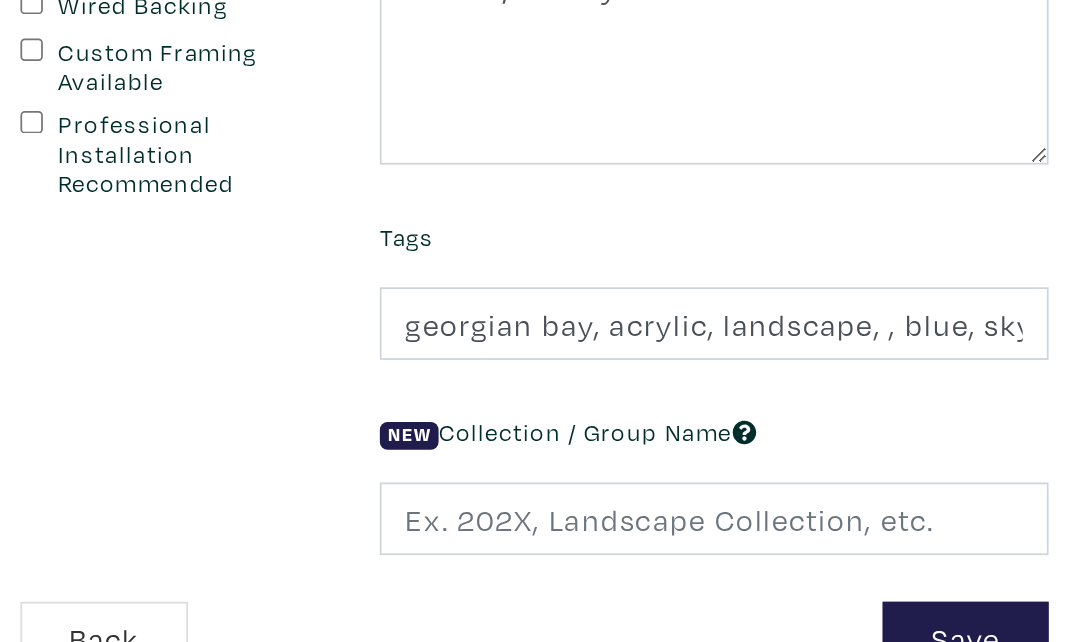 scroll, scrollTop: 384, scrollLeft: 0, axis: vertical 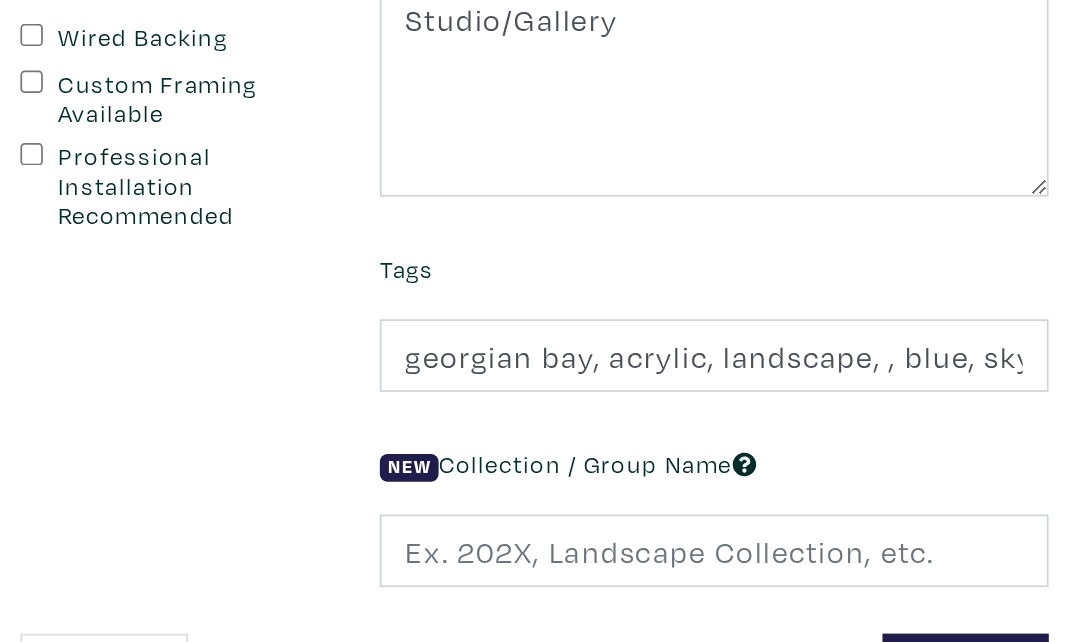 click on "Save" at bounding box center [869, 579] 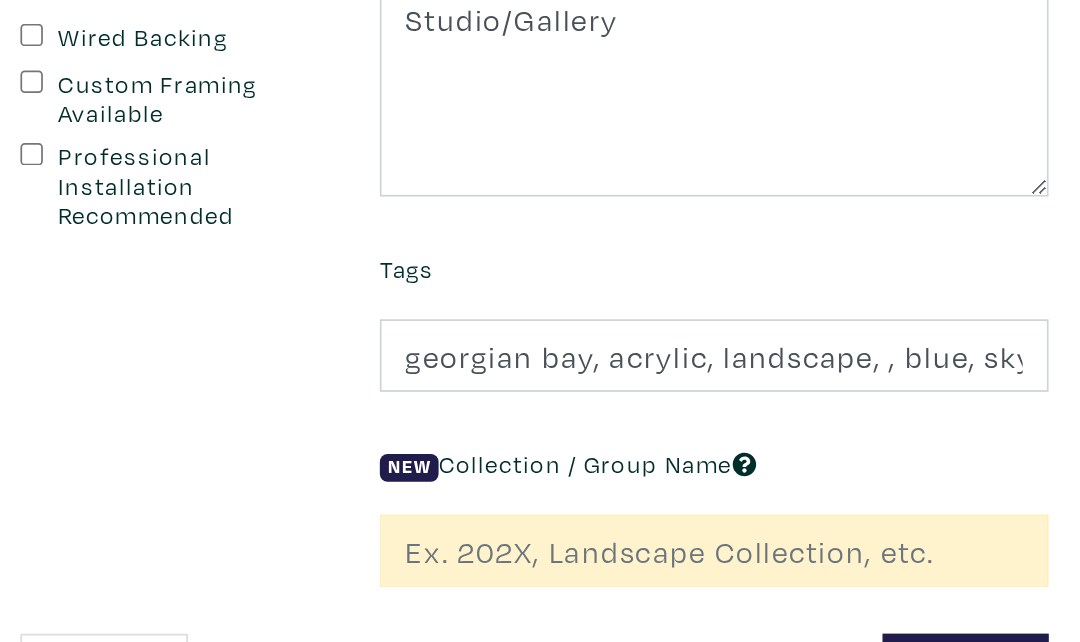 click on "Save" at bounding box center [869, 579] 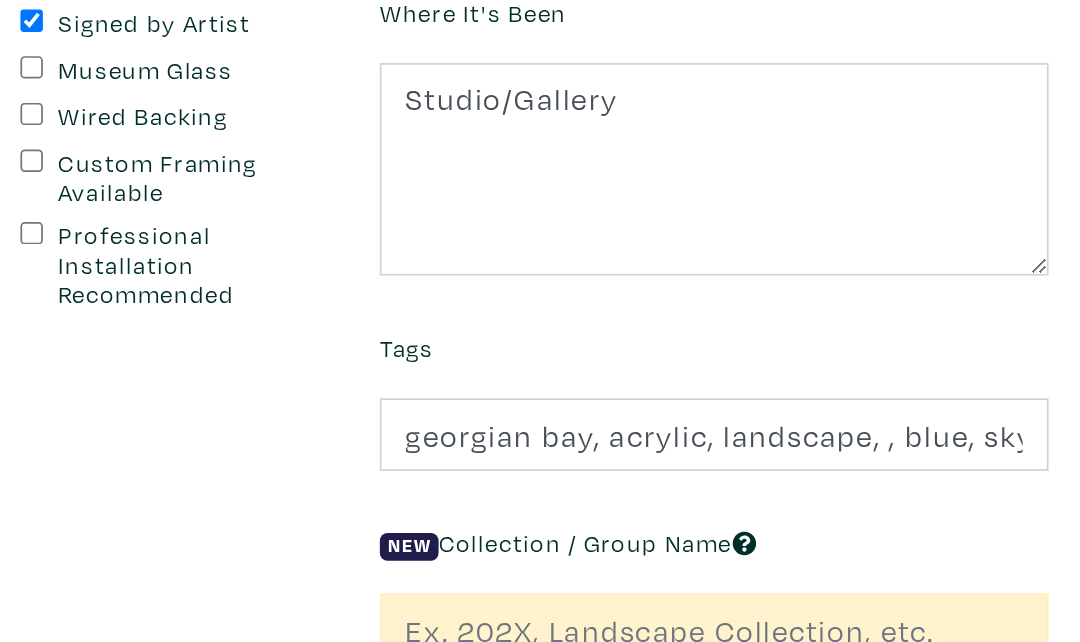 scroll, scrollTop: 329, scrollLeft: 0, axis: vertical 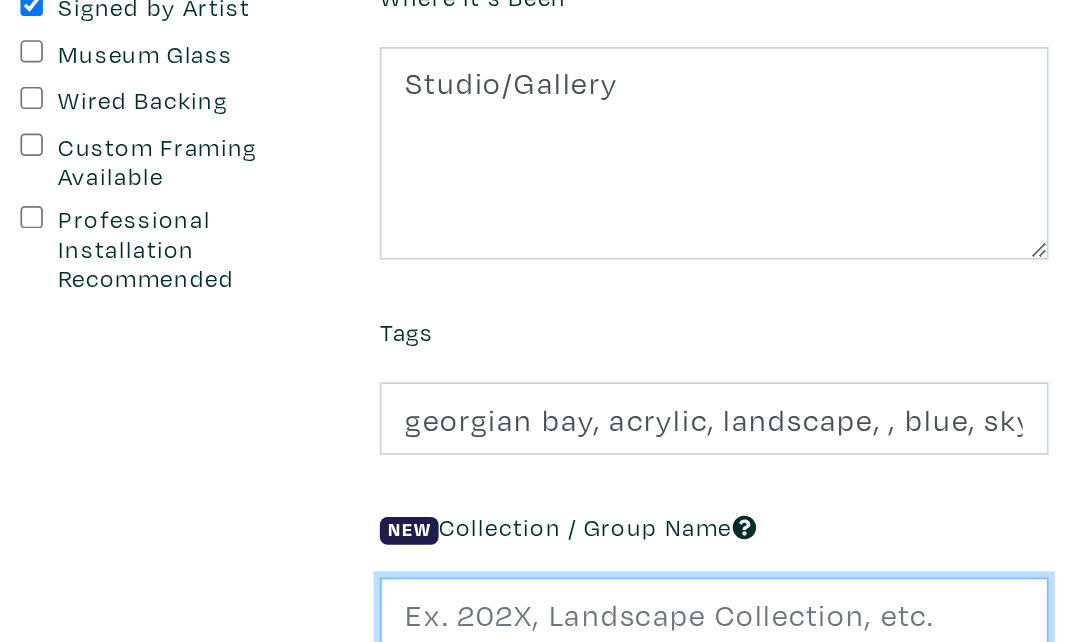 click at bounding box center (723, 565) 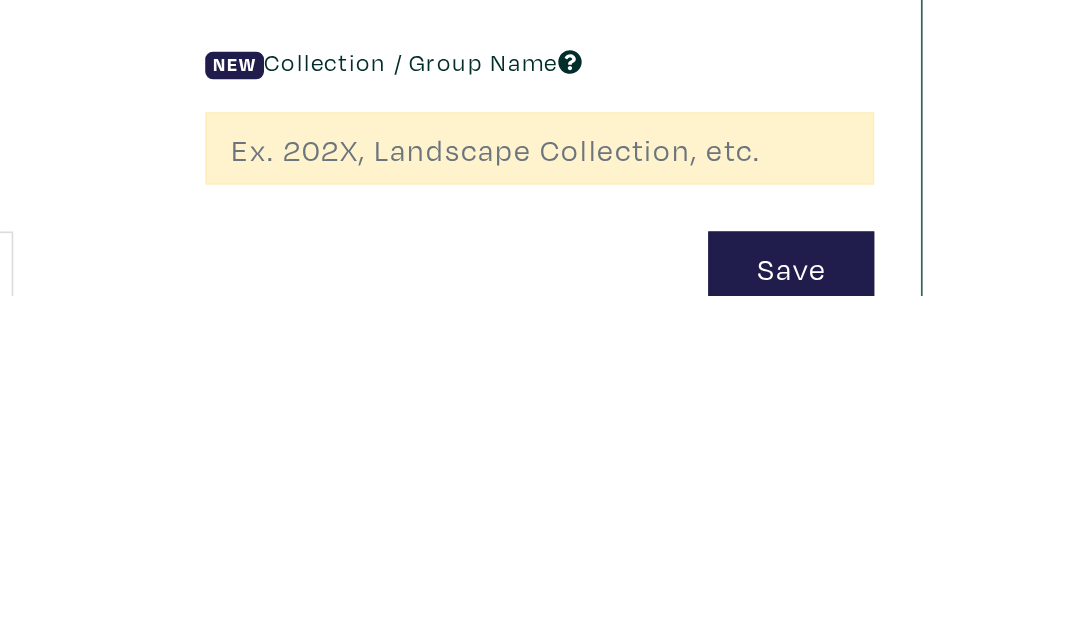 click on "Save" at bounding box center (869, 626) 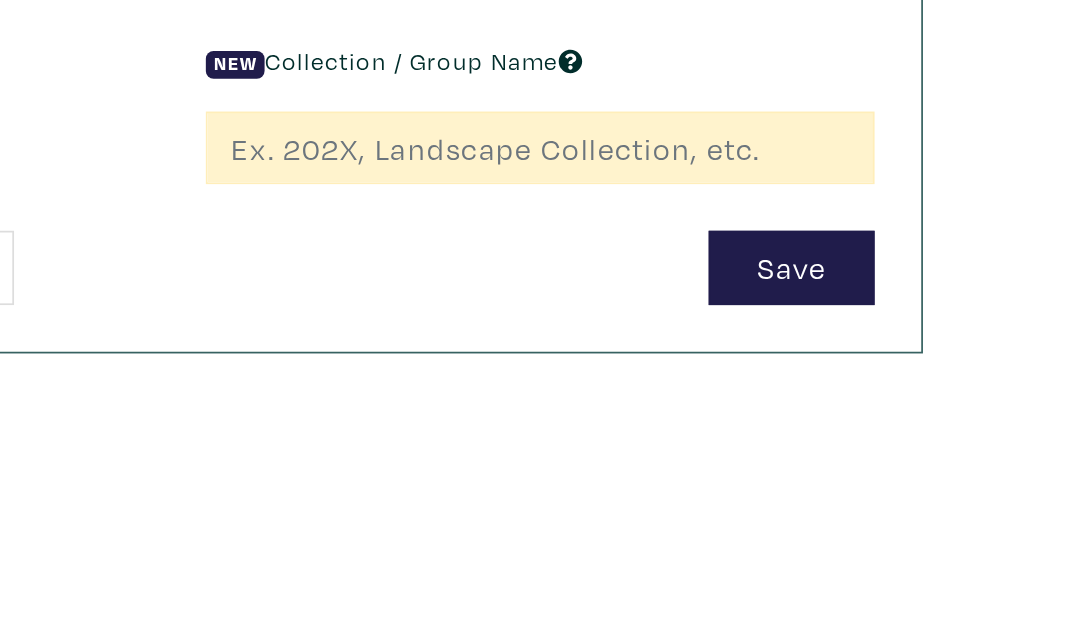 click on "Save" at bounding box center [869, 364] 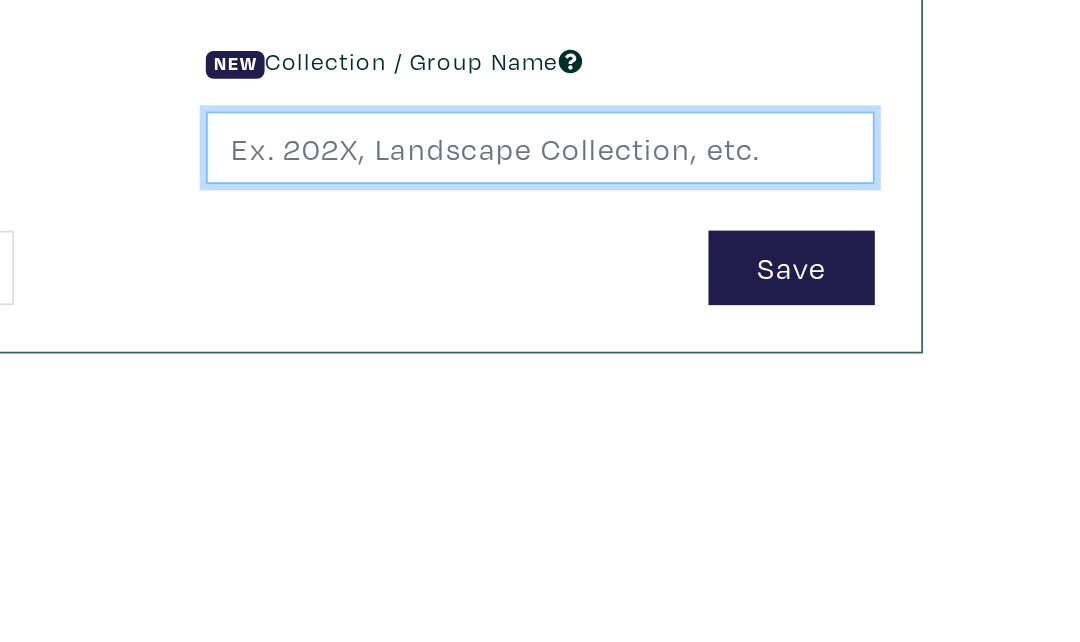 click at bounding box center (723, 295) 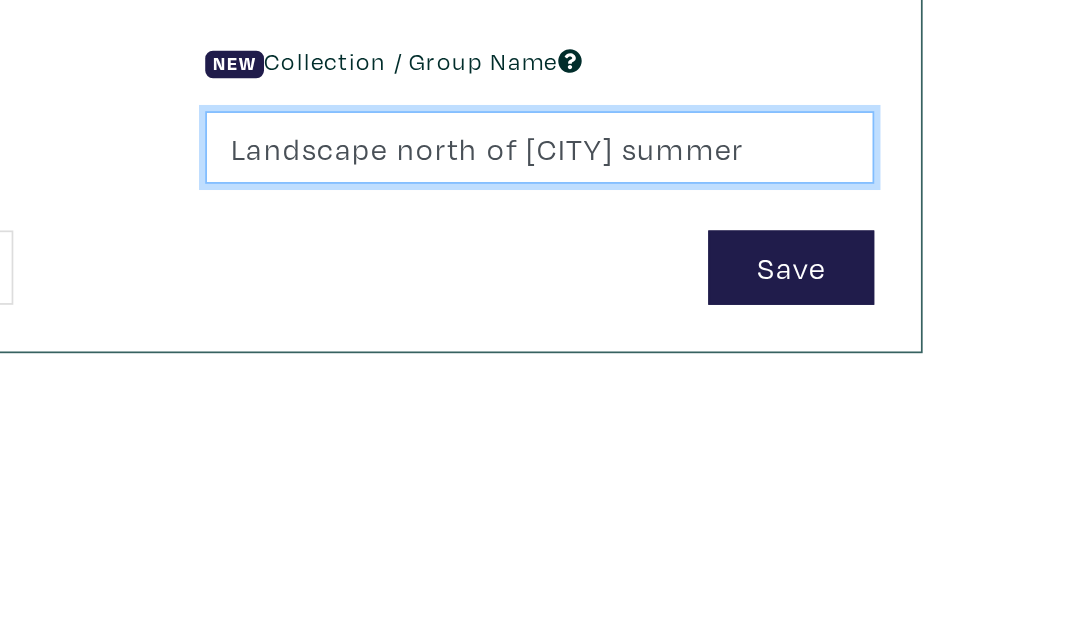 type on "Landscape north of Ontario summer" 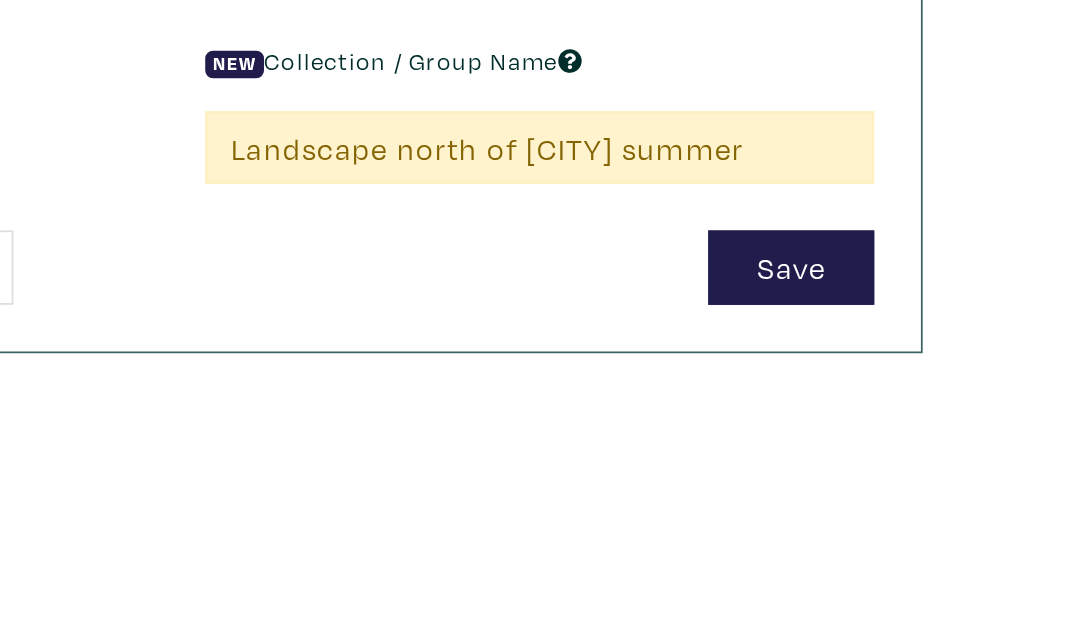 click on "Save" at bounding box center (869, 364) 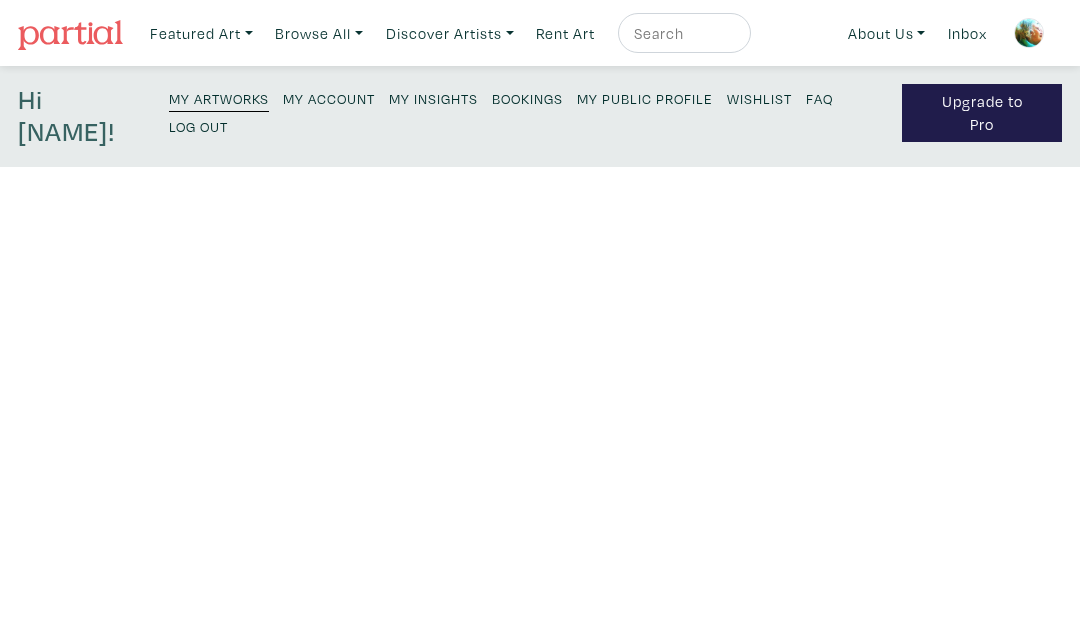 scroll, scrollTop: 0, scrollLeft: 0, axis: both 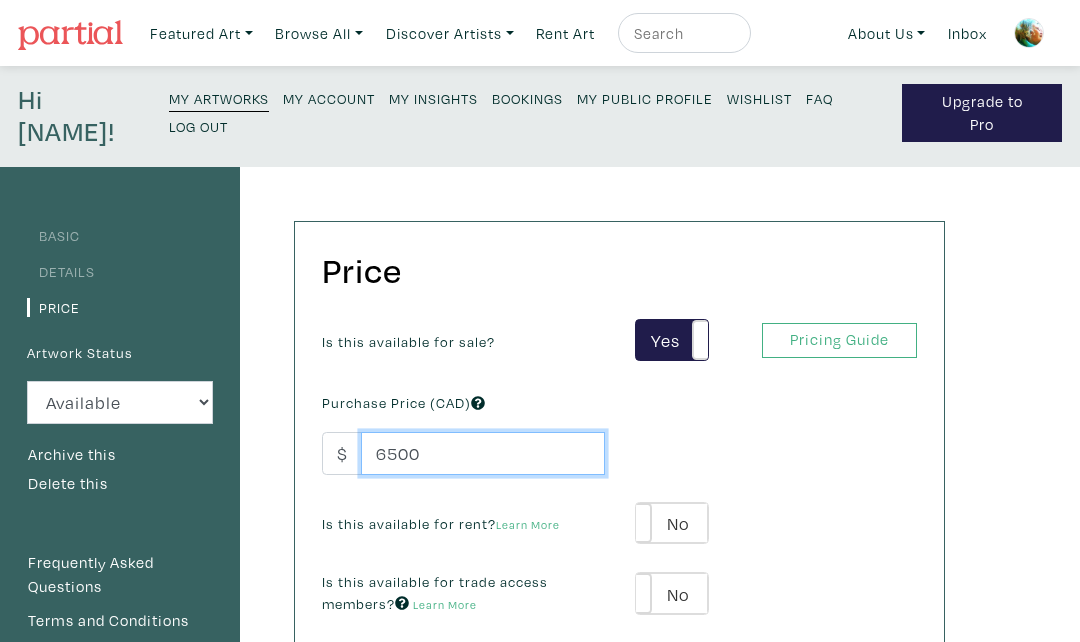 click on "6500" at bounding box center (483, 453) 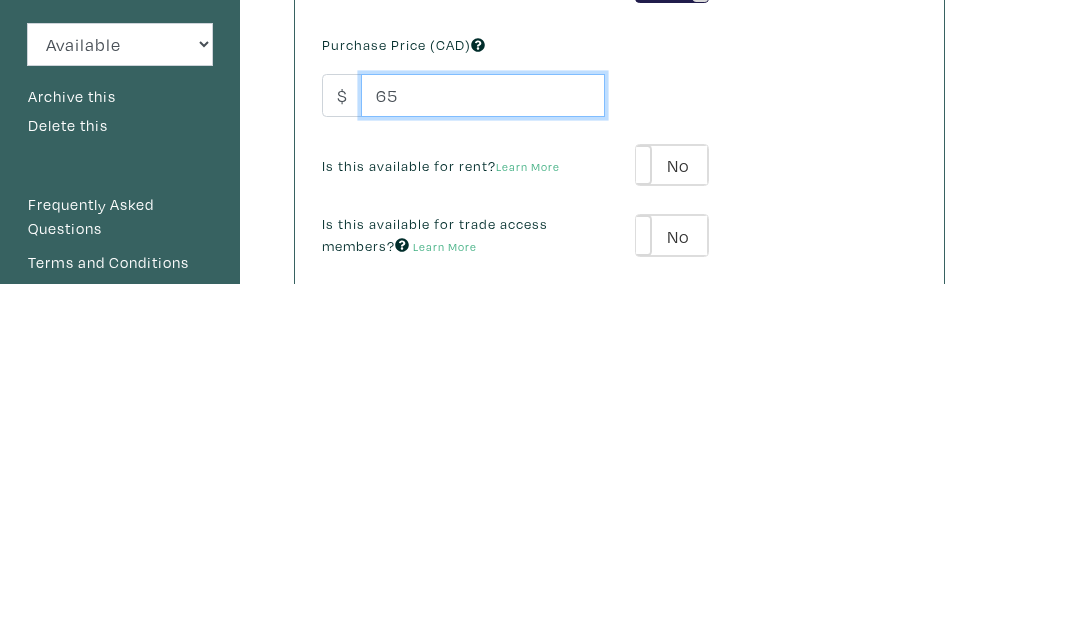 type on "6" 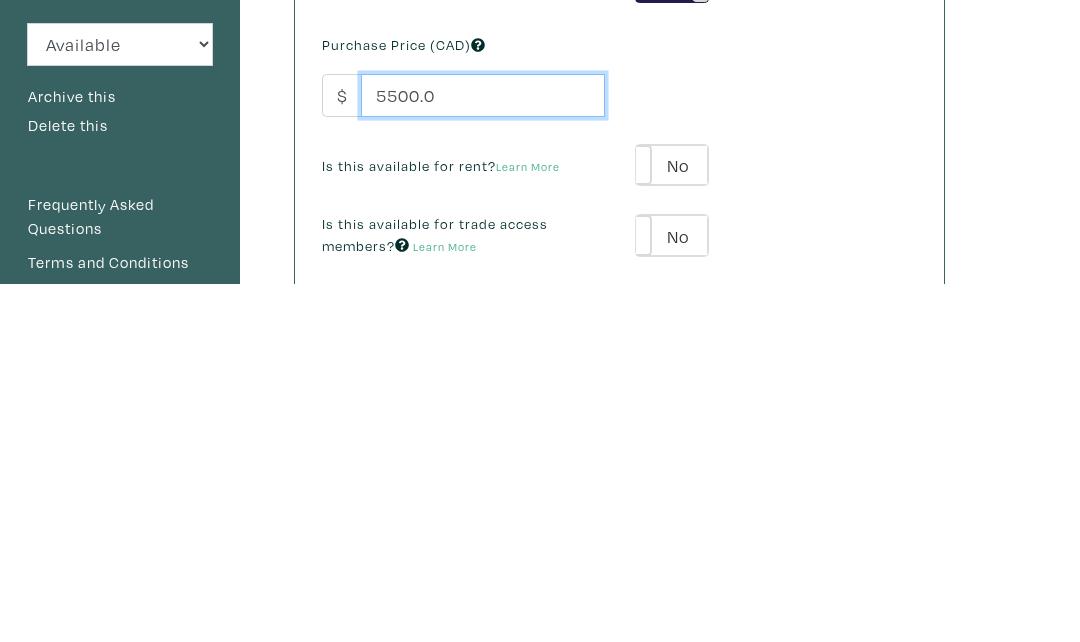 type on "5500.0" 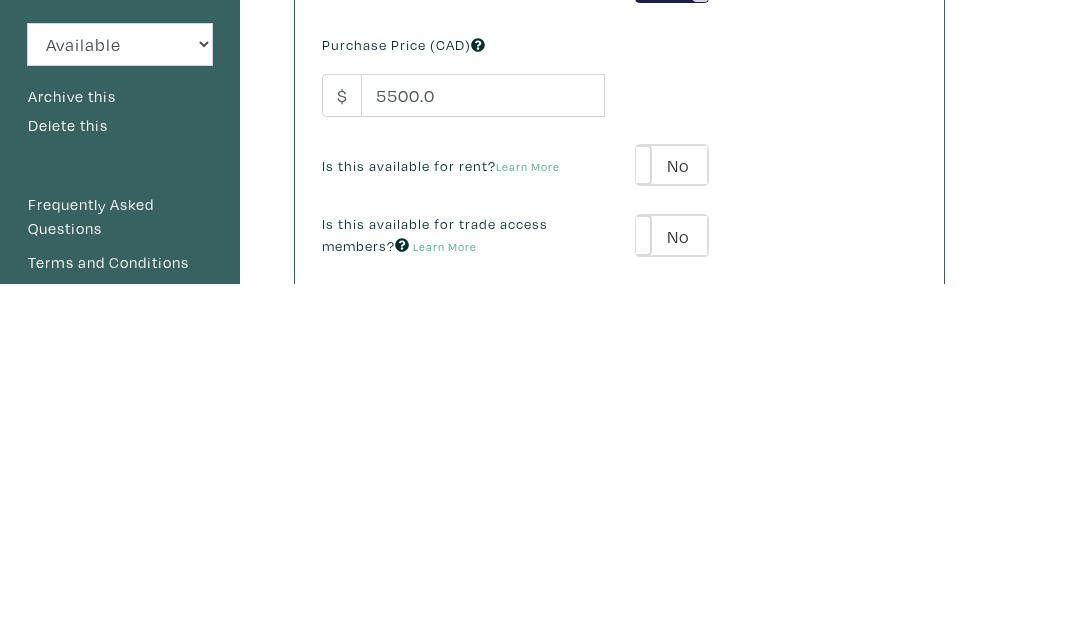 click on "Is this available for rent?  Learn More" at bounding box center [441, 524] 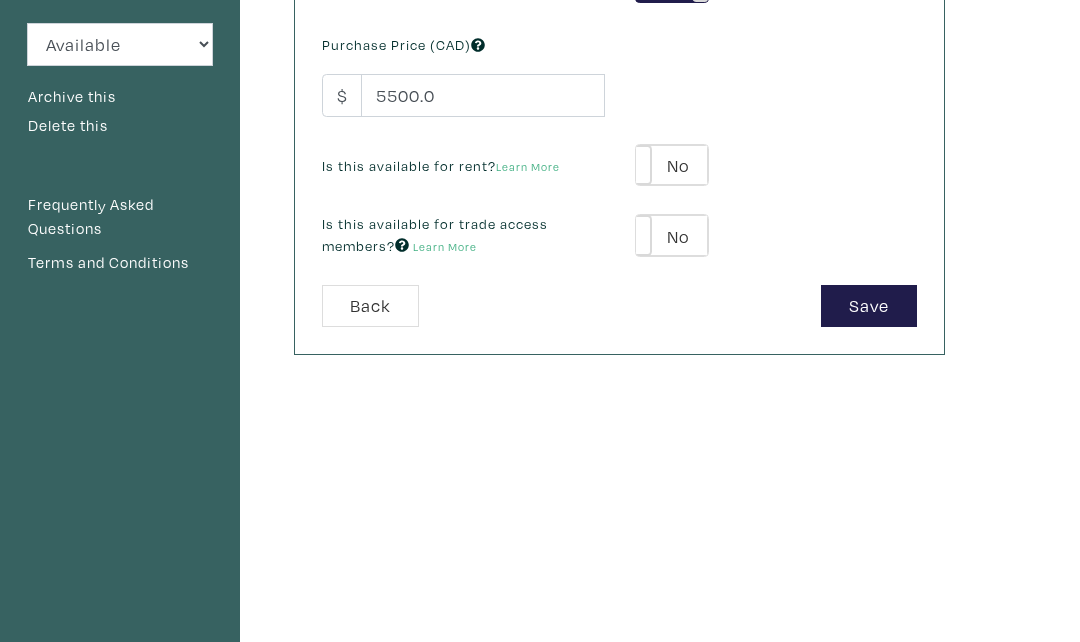 click on "No" at bounding box center [671, 165] 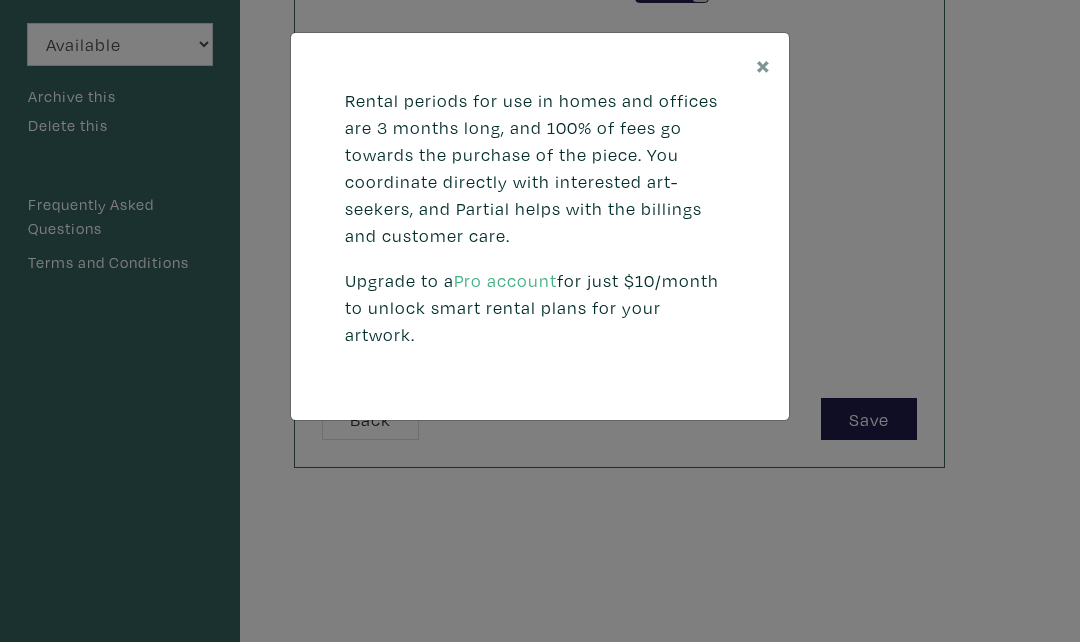 click on "×" at bounding box center (763, 64) 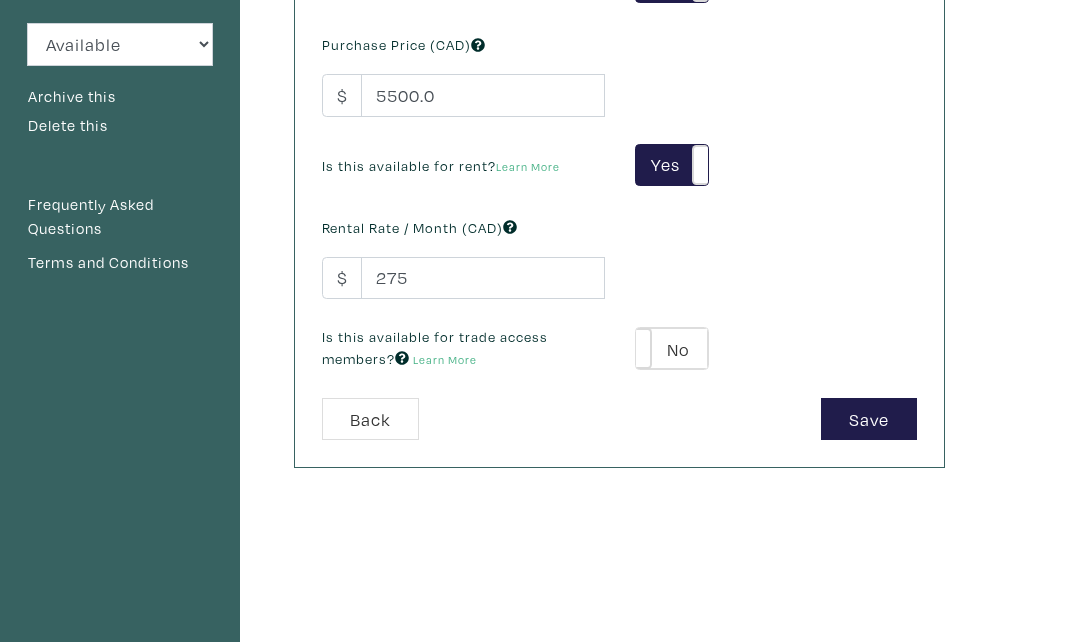 click on "Yes" at bounding box center [671, 165] 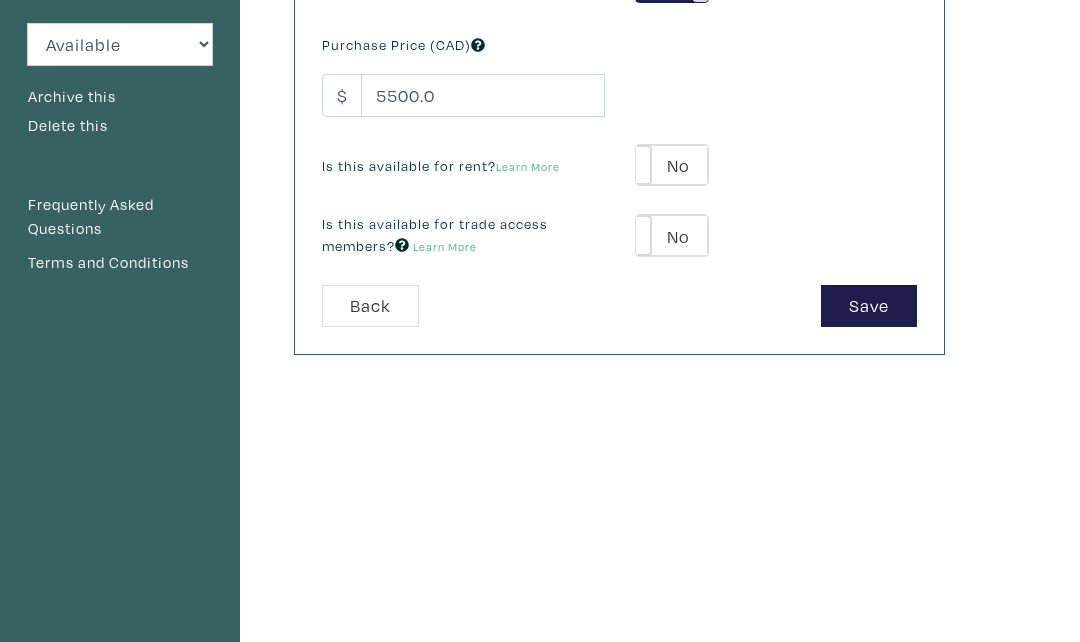 click on "No" at bounding box center [671, 235] 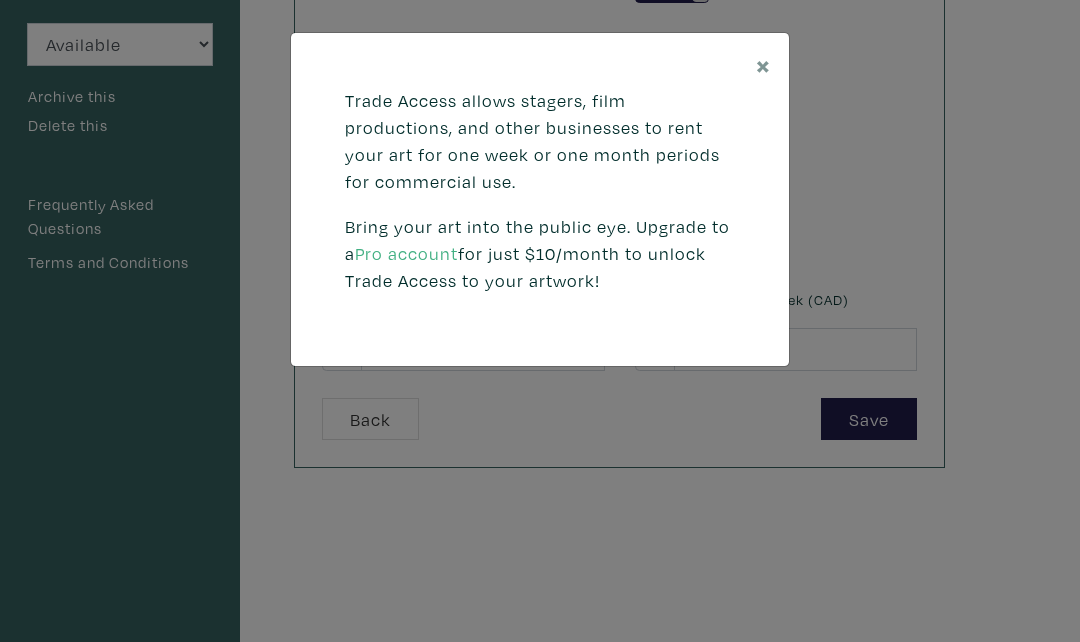 click on "×" at bounding box center (763, 64) 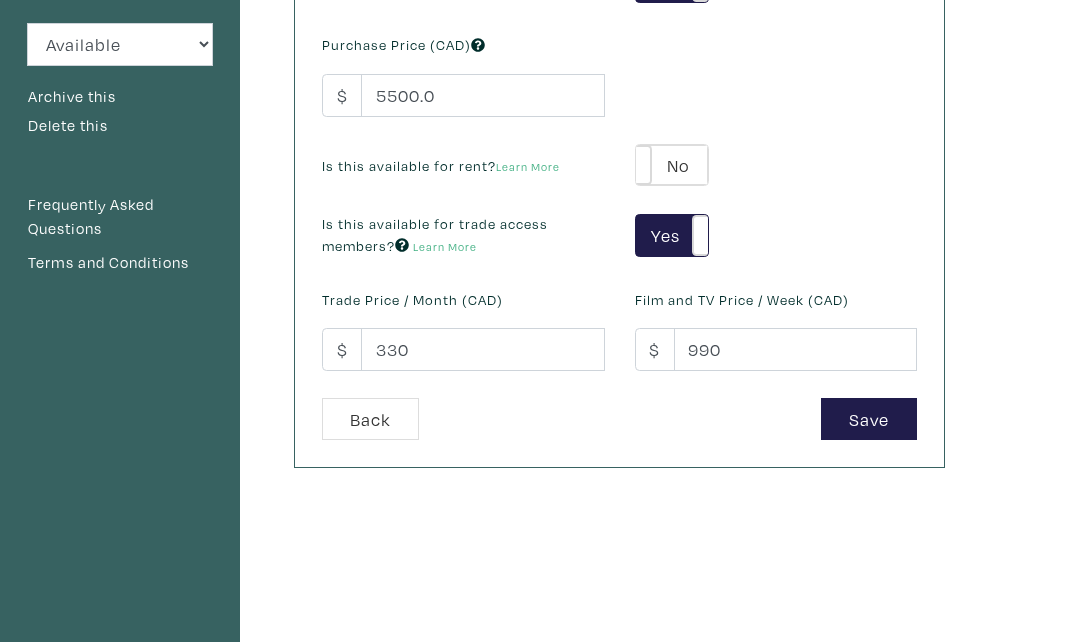 click on "Yes" at bounding box center [671, 235] 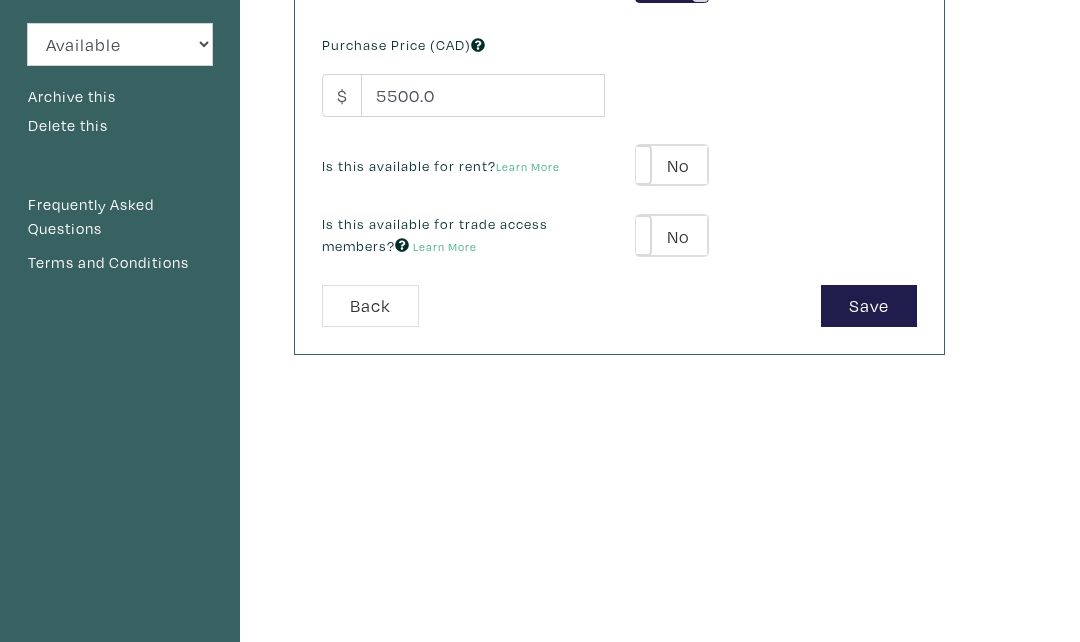 click on "Save" at bounding box center [869, 306] 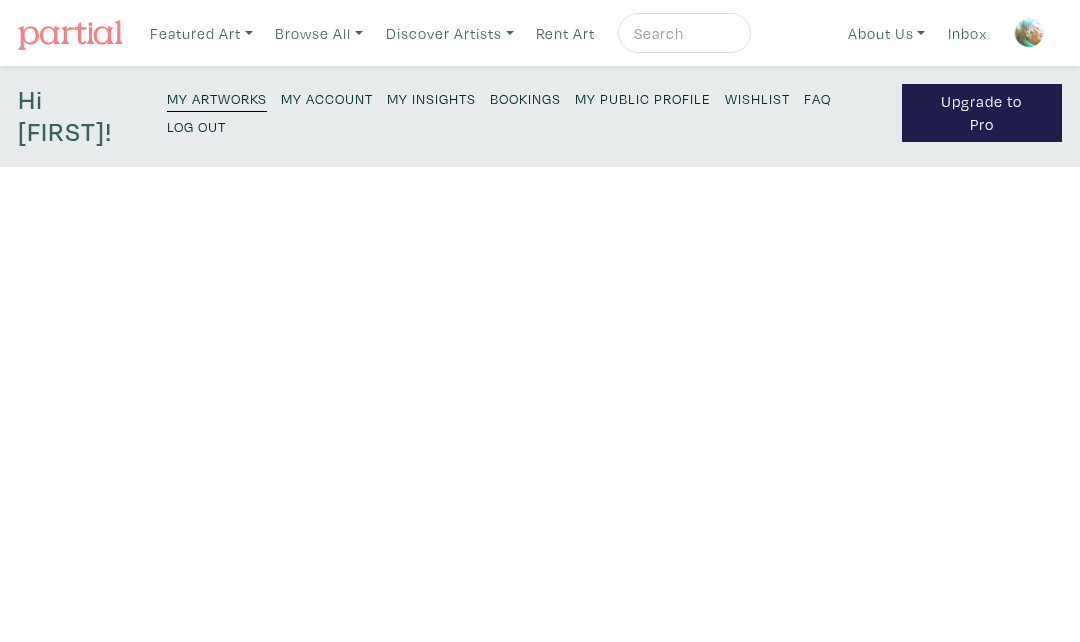 scroll, scrollTop: 0, scrollLeft: 0, axis: both 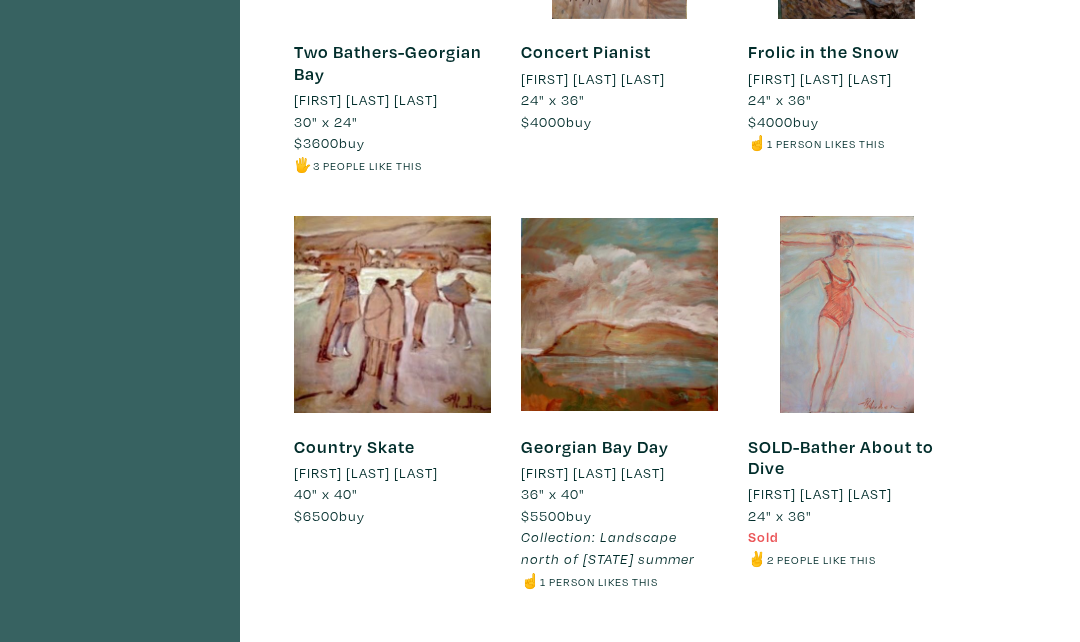 click at bounding box center (619, 314) 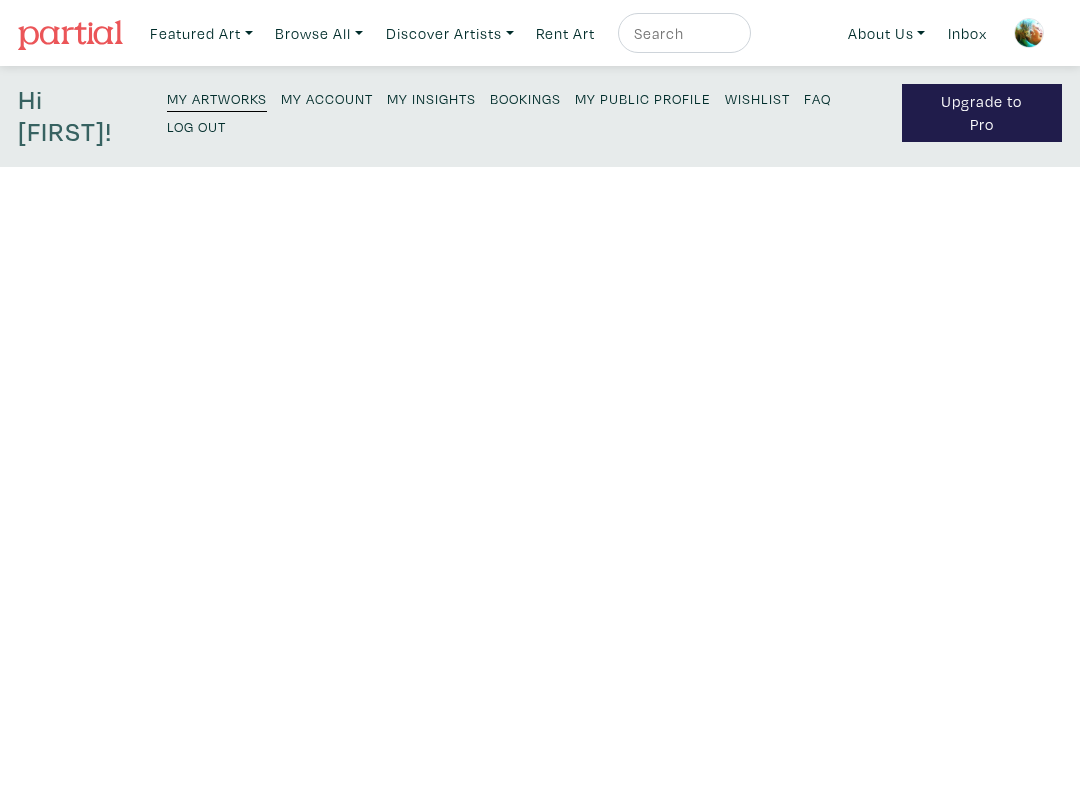 scroll, scrollTop: 0, scrollLeft: 0, axis: both 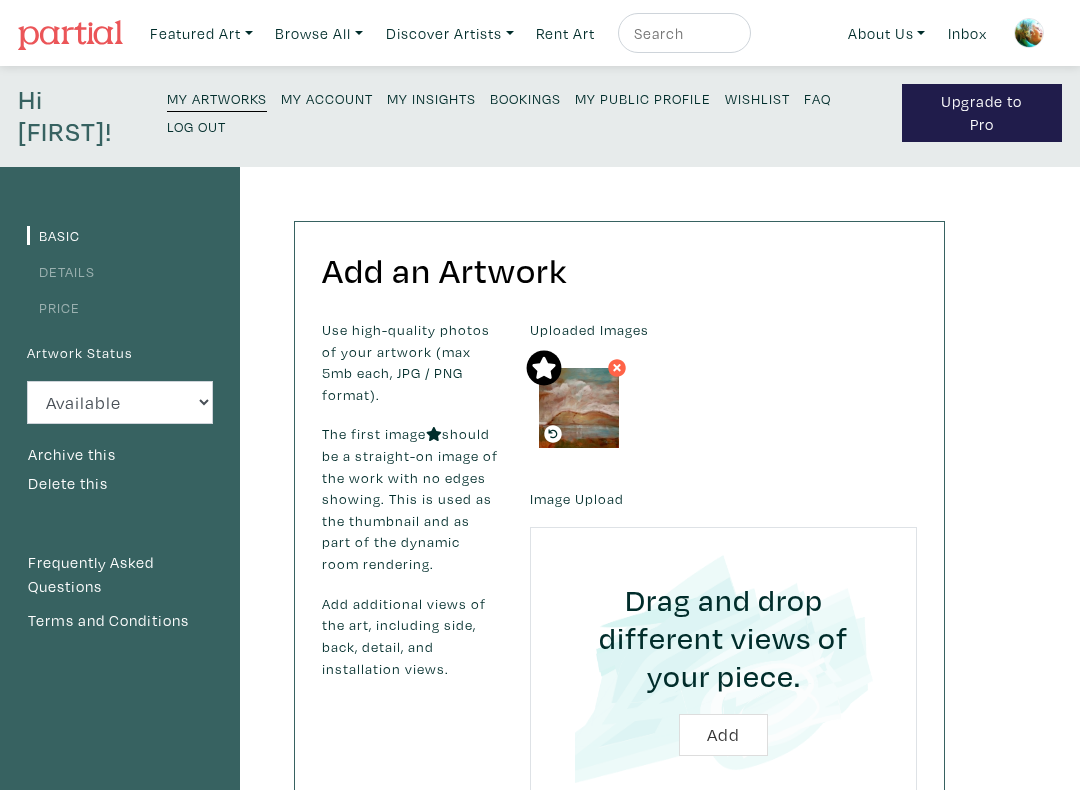 click at bounding box center (579, 408) 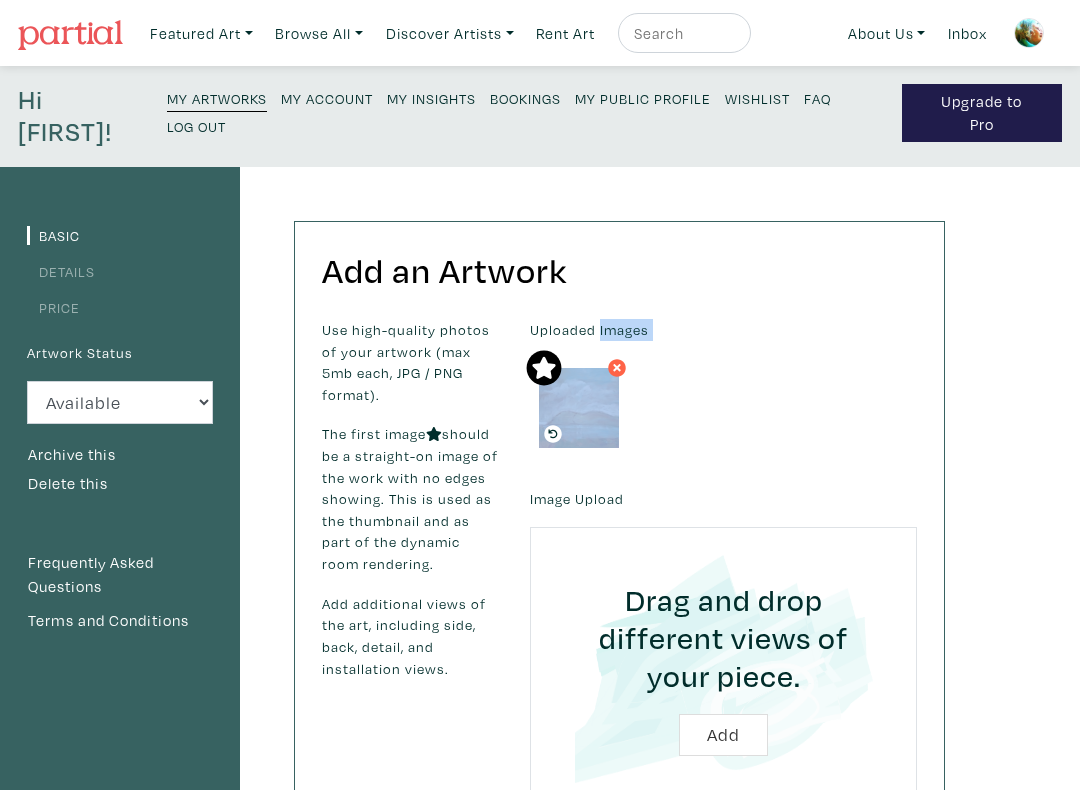 click on "Uploaded Images
Image Upload
Drag and drop different views of your piece.
Add
Artwork Title
Georgian Bay Day
Medium
Acrylic on stretched canvas
Type
2D Works
Drawing / Print
Painting
Photography
Sculpture
Textile and Fibre Arts
Width (in)
36
40 0" at bounding box center (723, 826) 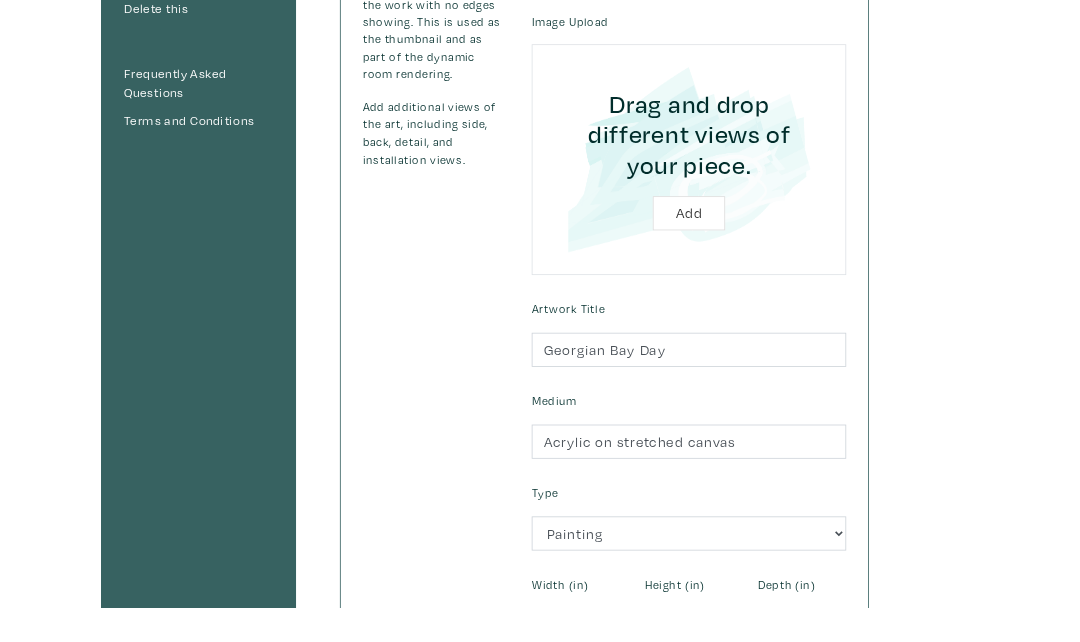 scroll, scrollTop: 429, scrollLeft: 0, axis: vertical 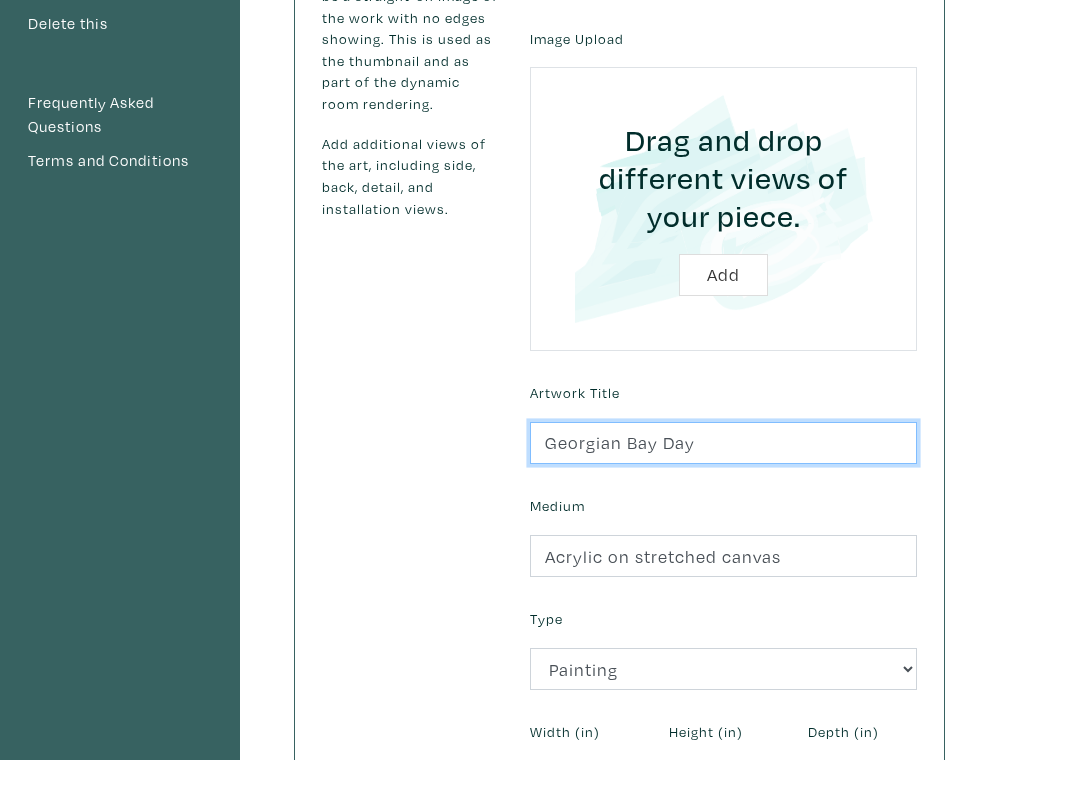 click on "Georgian Bay Day" at bounding box center [723, 474] 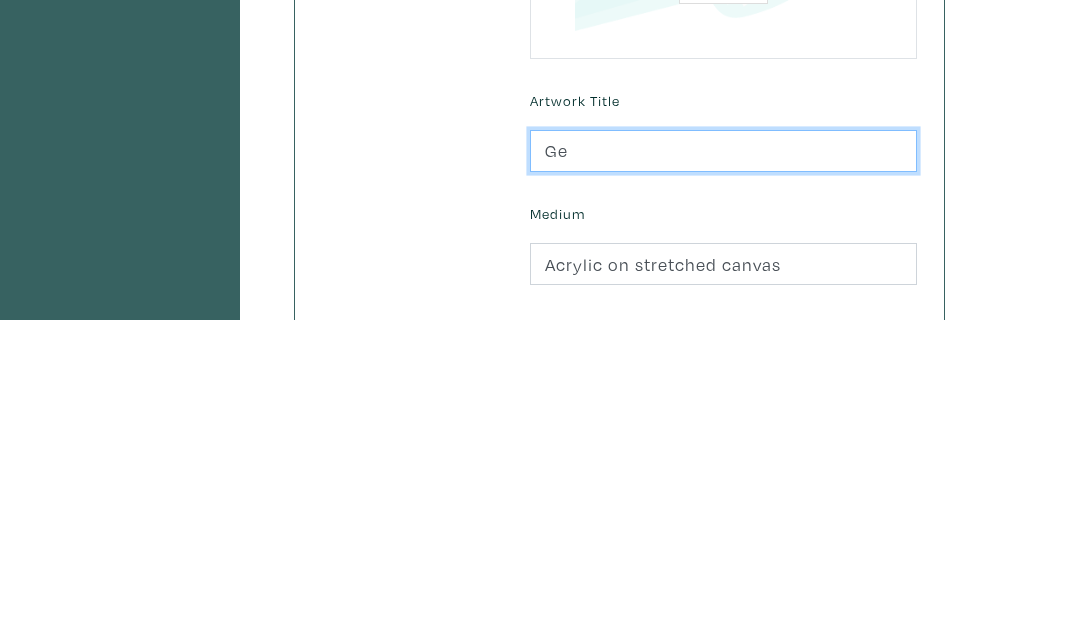 type on "G" 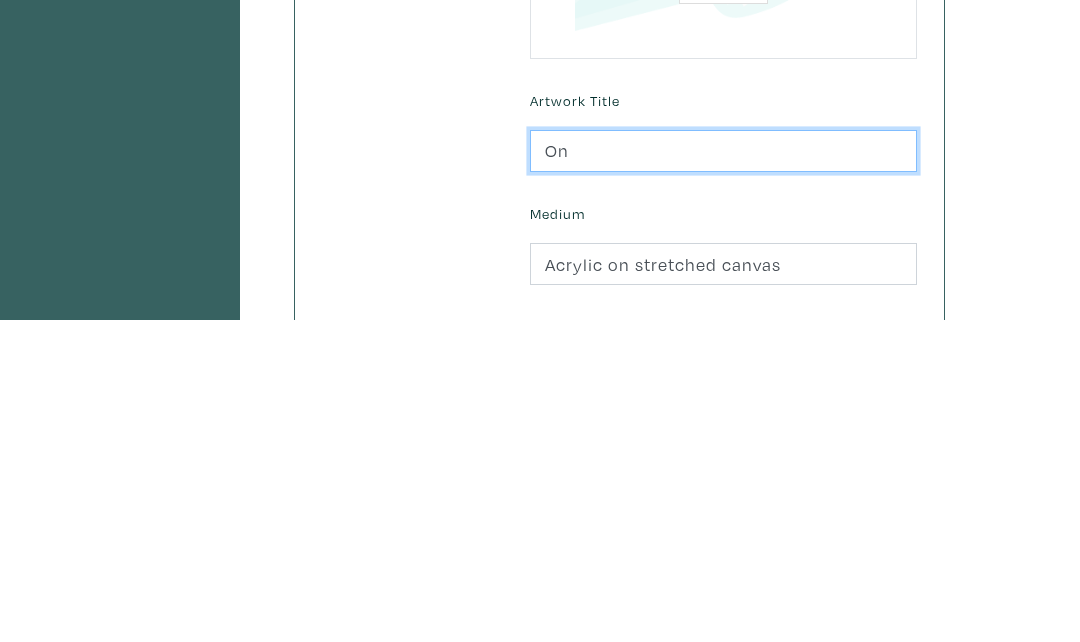 type on "O" 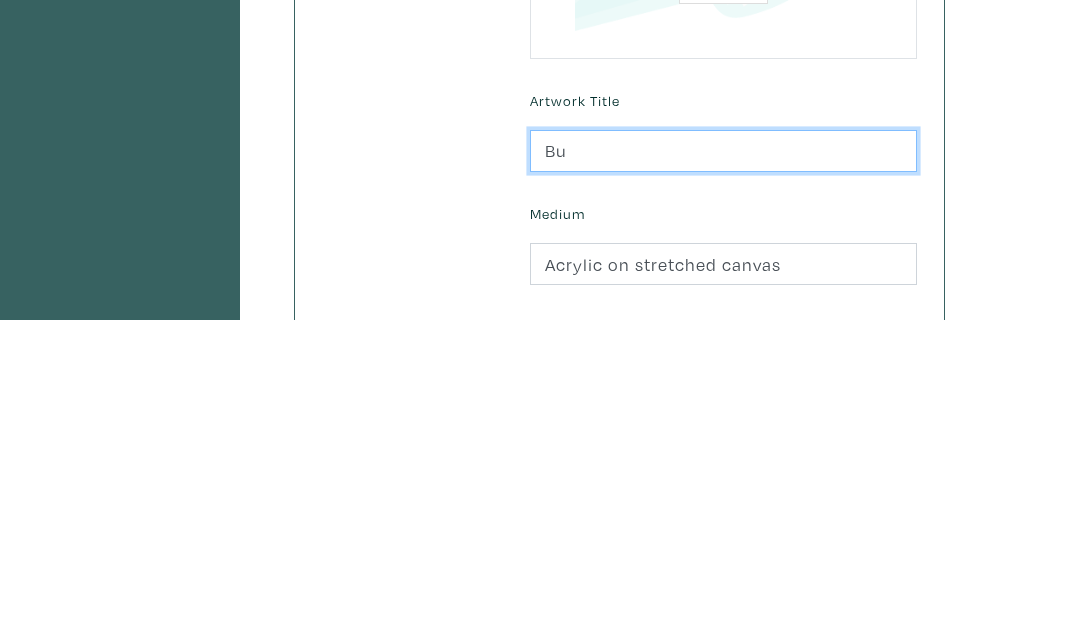 type on "B" 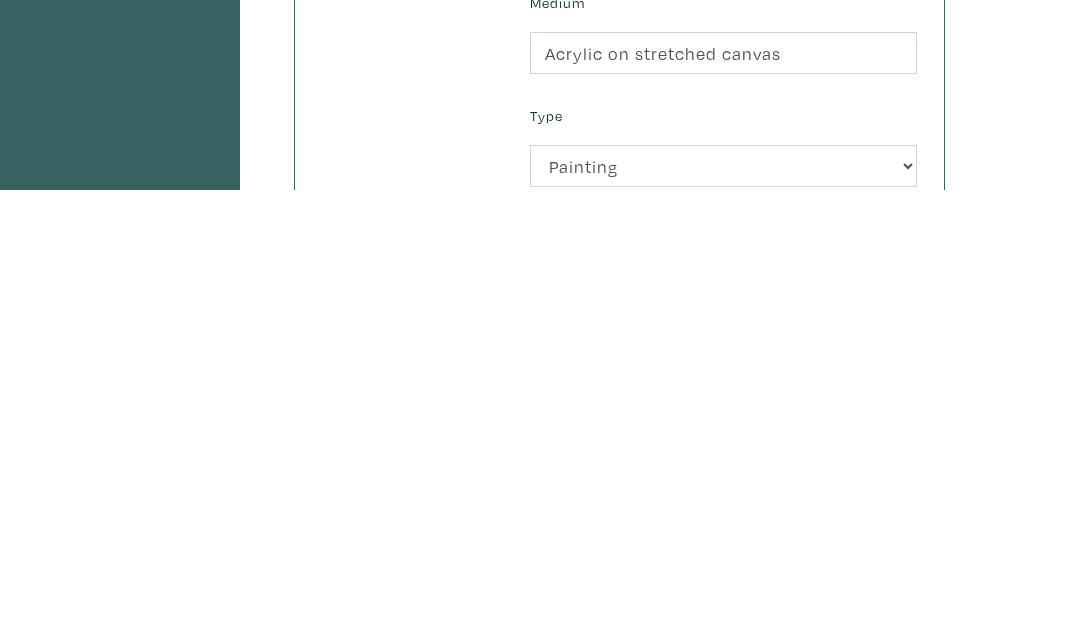 scroll, scrollTop: 513, scrollLeft: 0, axis: vertical 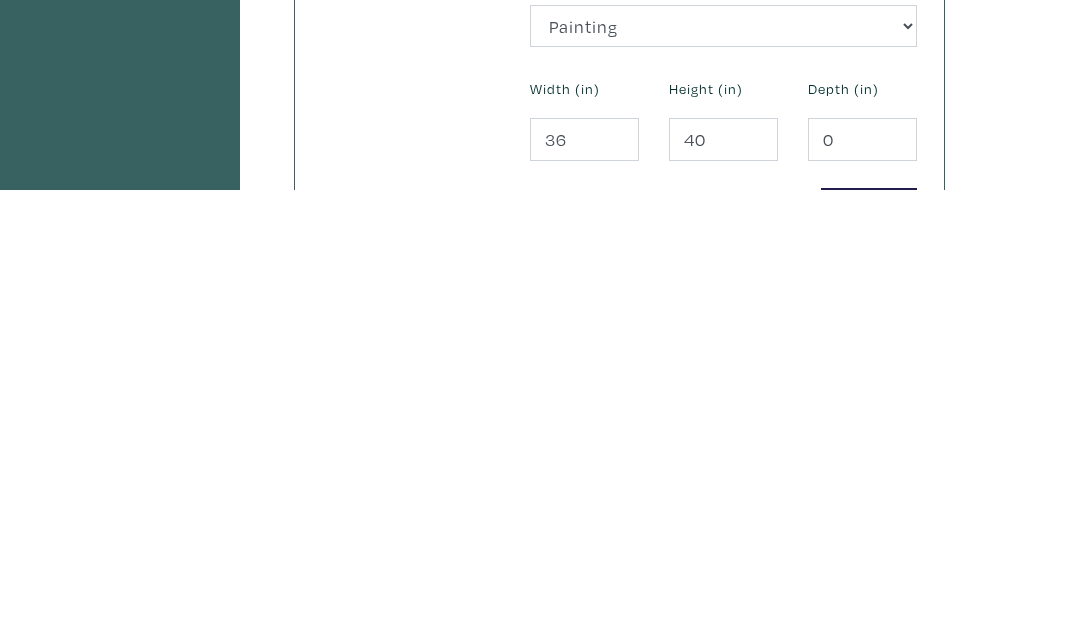type on "Northern Ontario on the Way" 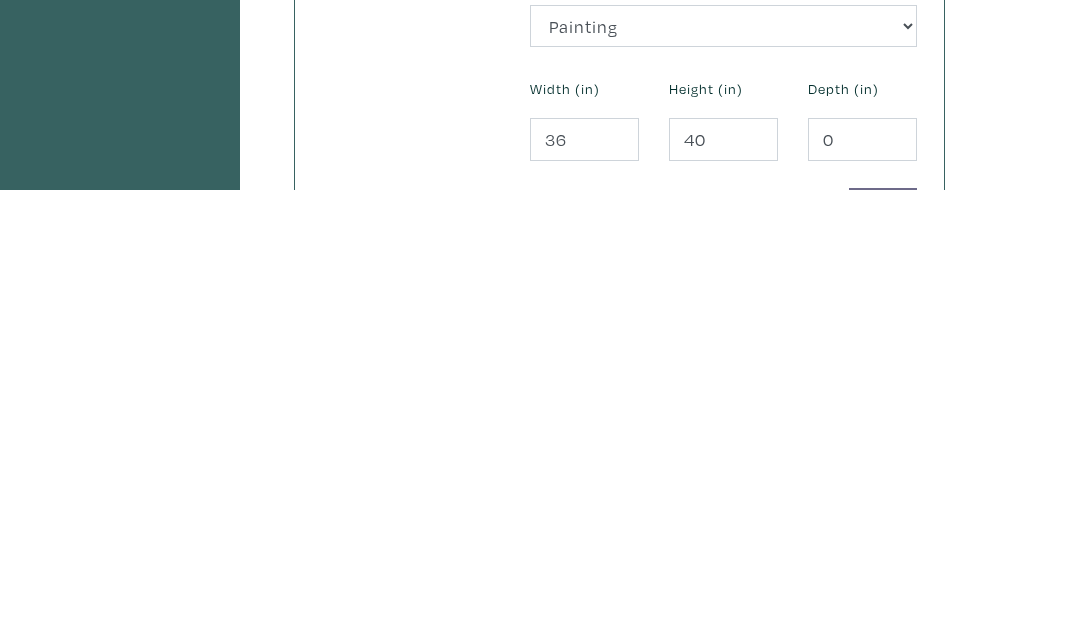 scroll, scrollTop: 1103, scrollLeft: 0, axis: vertical 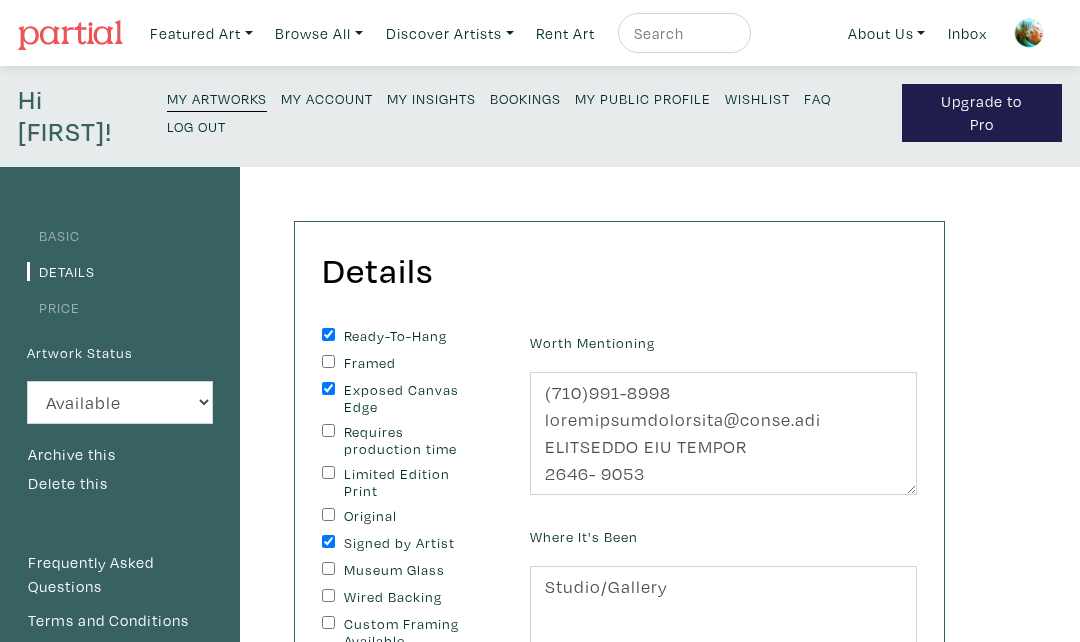 click on "Original" at bounding box center [328, 514] 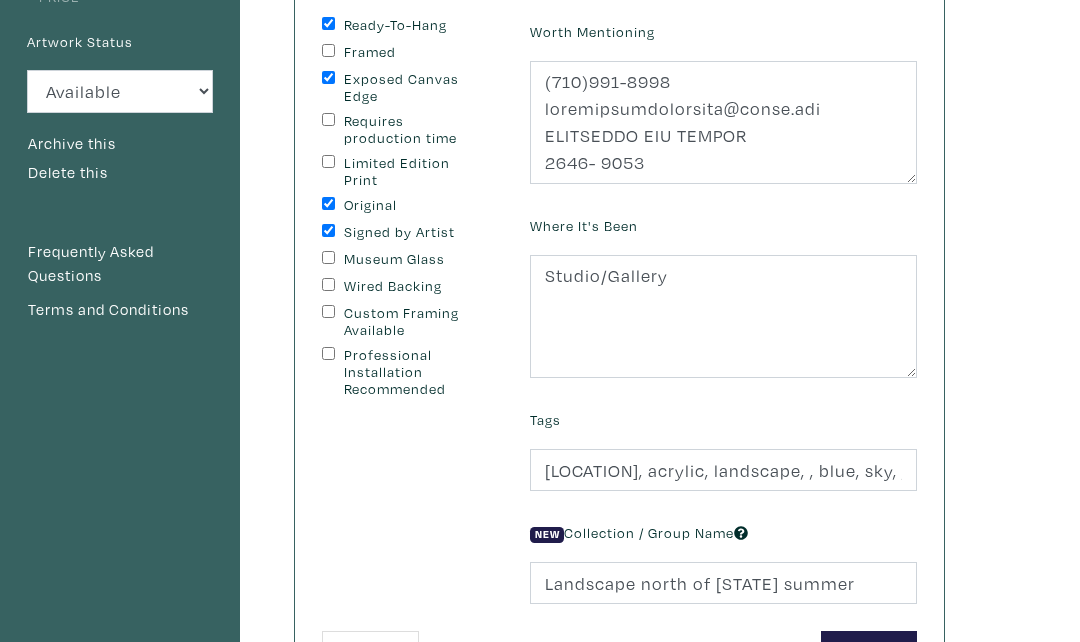 scroll, scrollTop: 308, scrollLeft: 0, axis: vertical 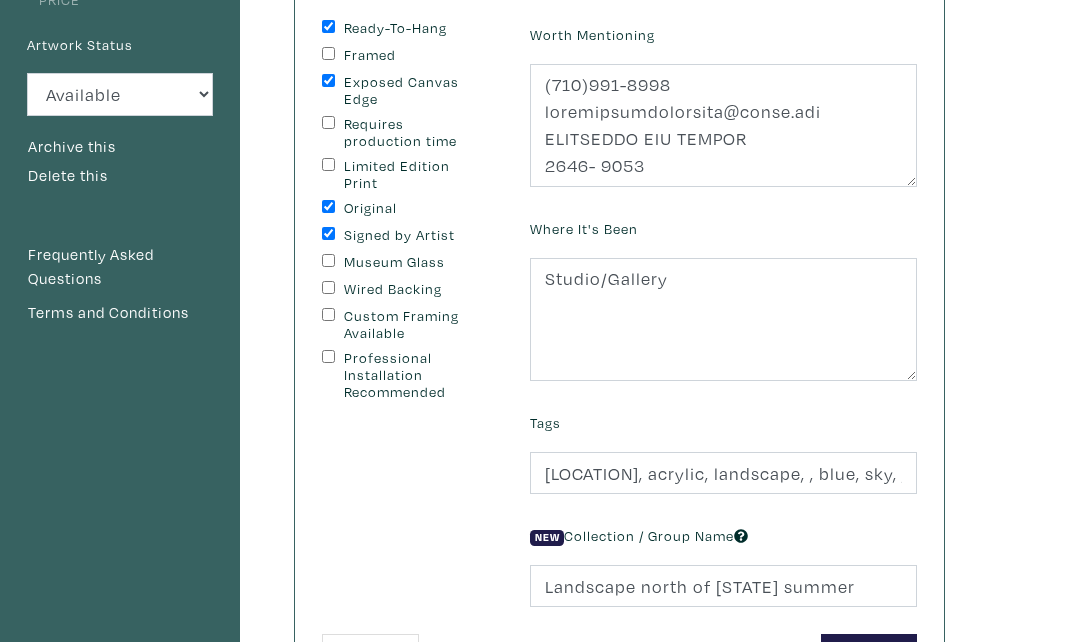click on "Save" at bounding box center [869, 655] 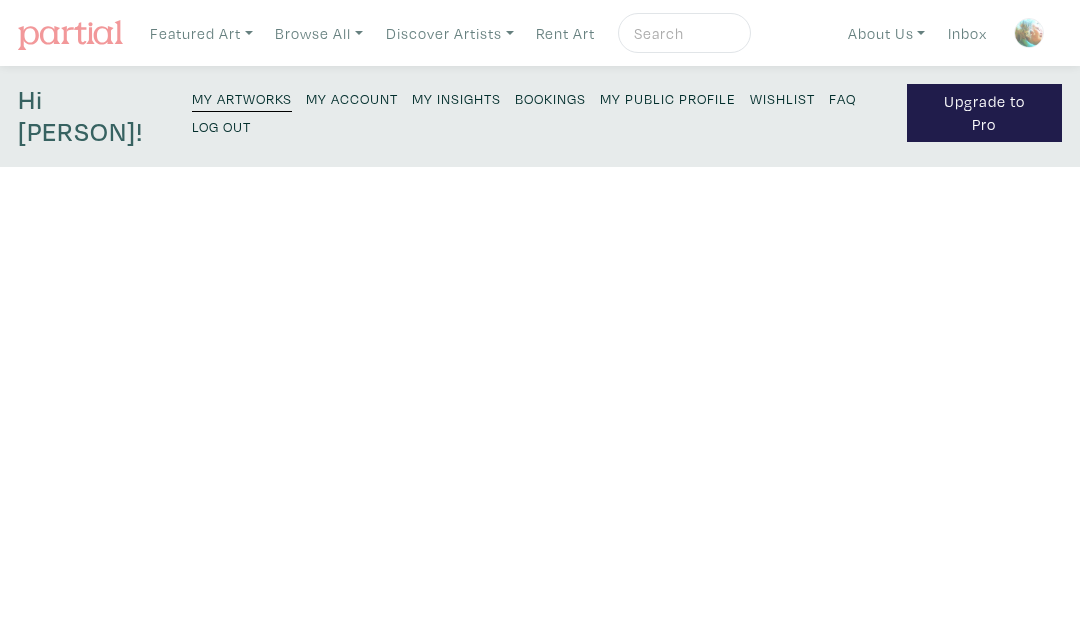 scroll, scrollTop: 0, scrollLeft: 0, axis: both 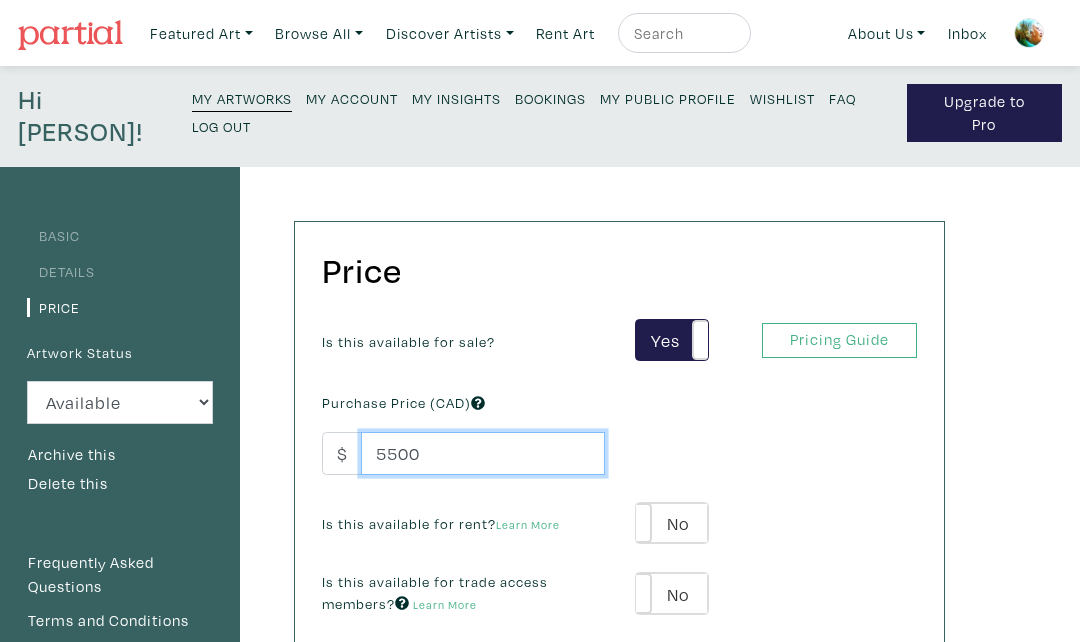click on "5500" at bounding box center (483, 453) 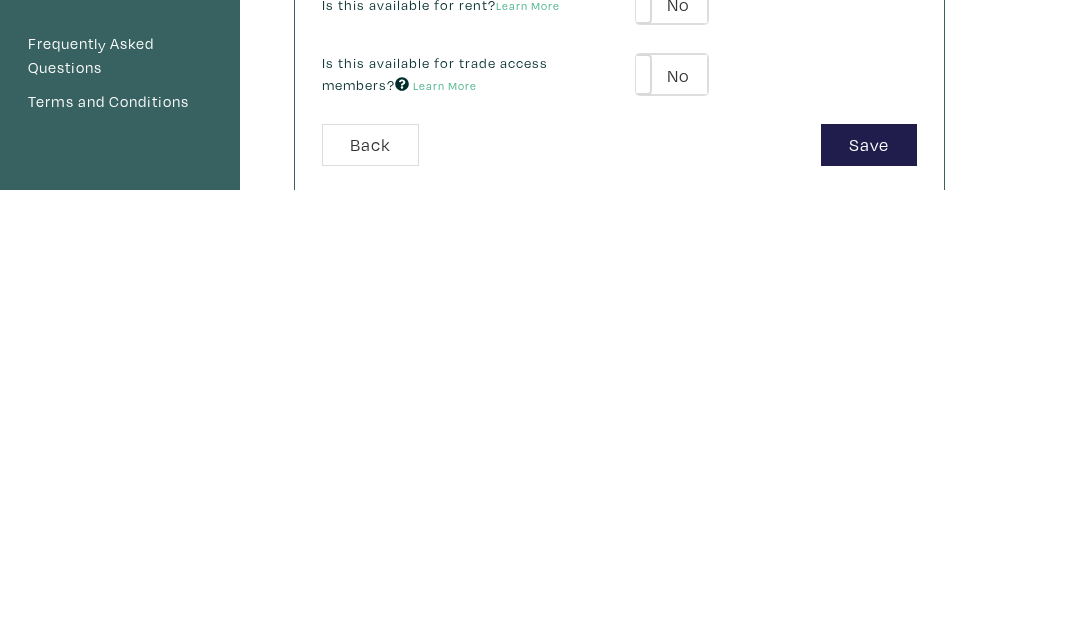 type on "5500.00" 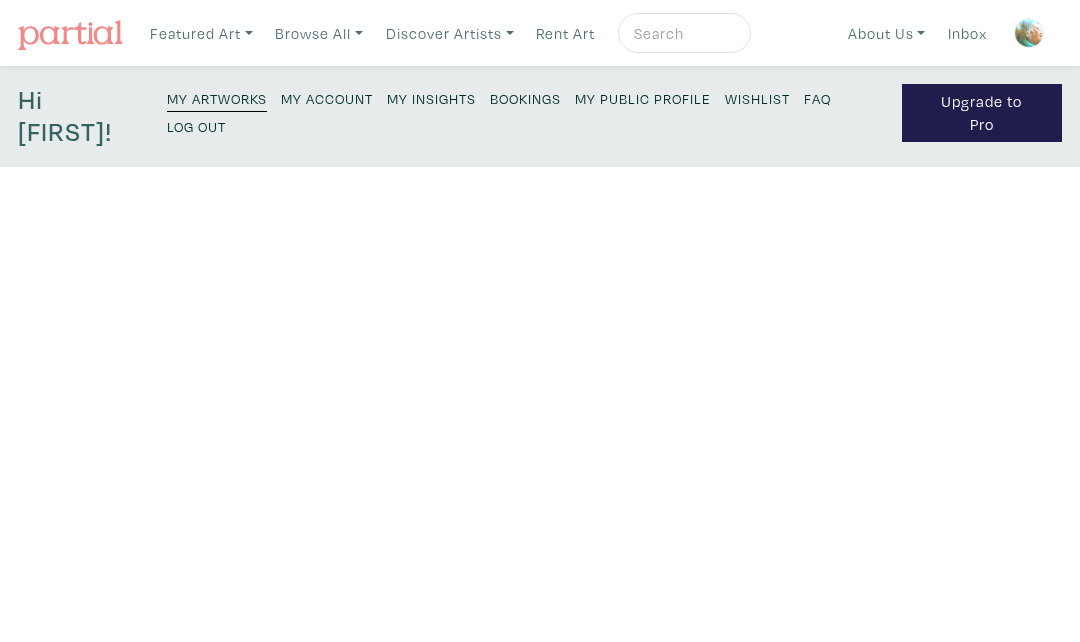 scroll, scrollTop: 0, scrollLeft: 0, axis: both 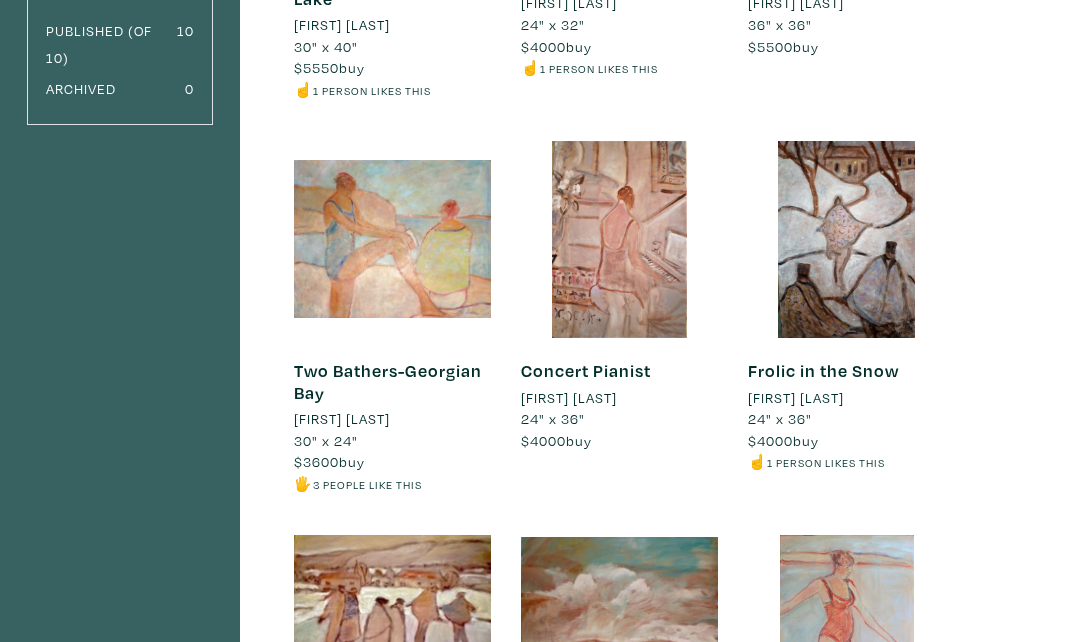 click on "Artwork Counter
Published
(of 10)
10
Skaters Four-By the Lake
[FIRST] [LAST]
30" x 40"" at bounding box center (540, 531) 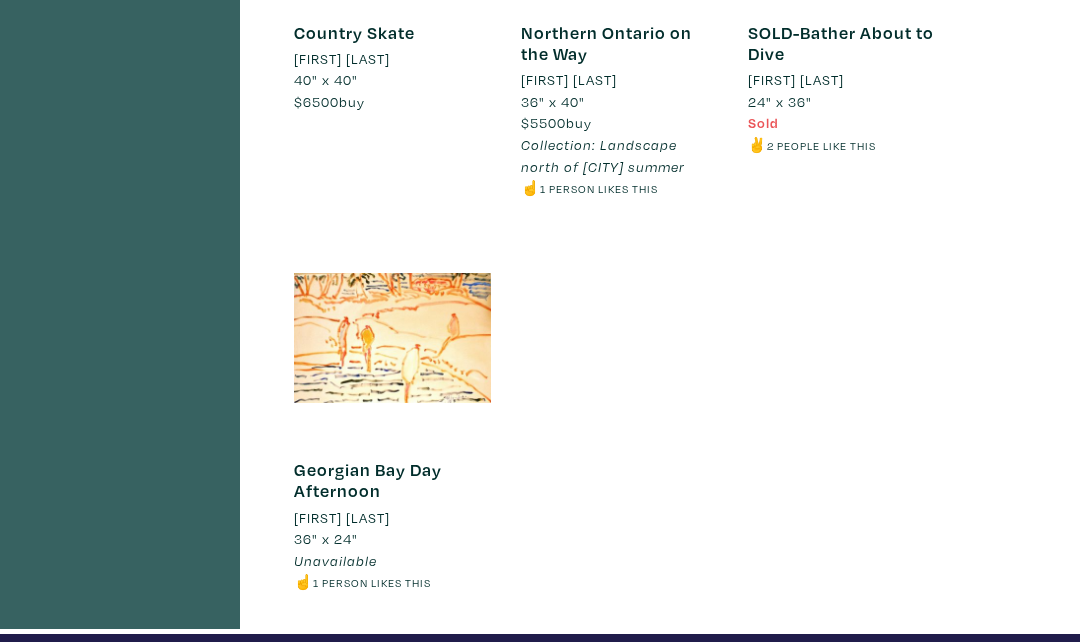 scroll, scrollTop: 1208, scrollLeft: 0, axis: vertical 